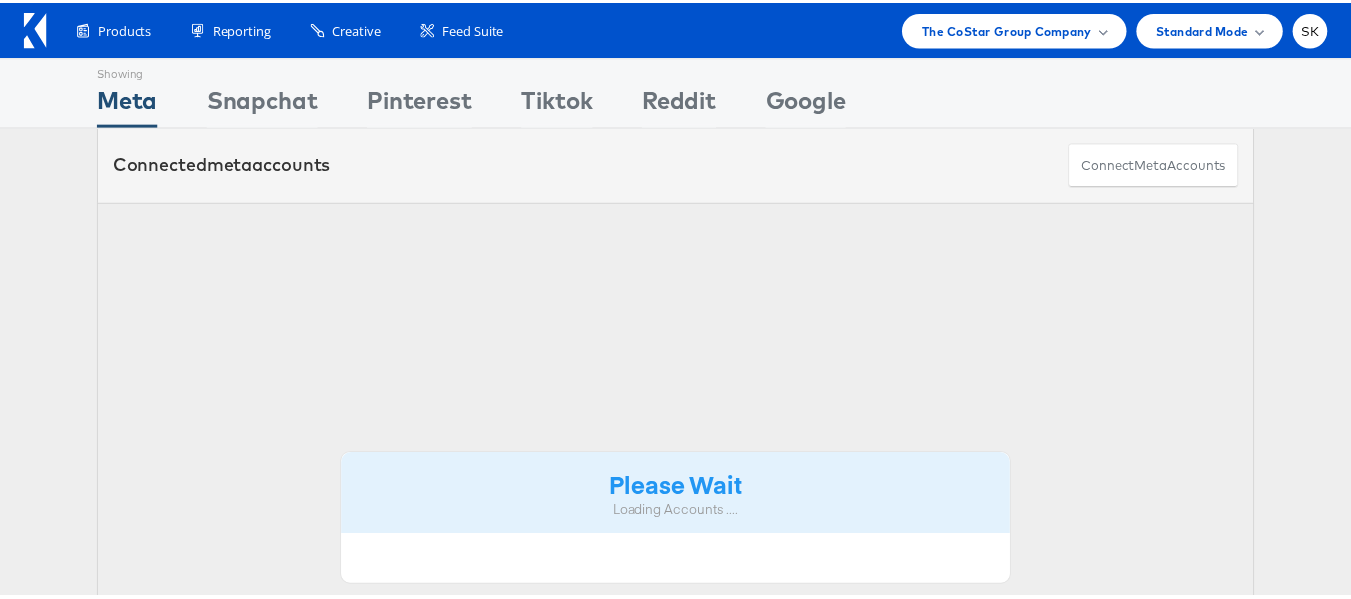 scroll, scrollTop: 0, scrollLeft: 0, axis: both 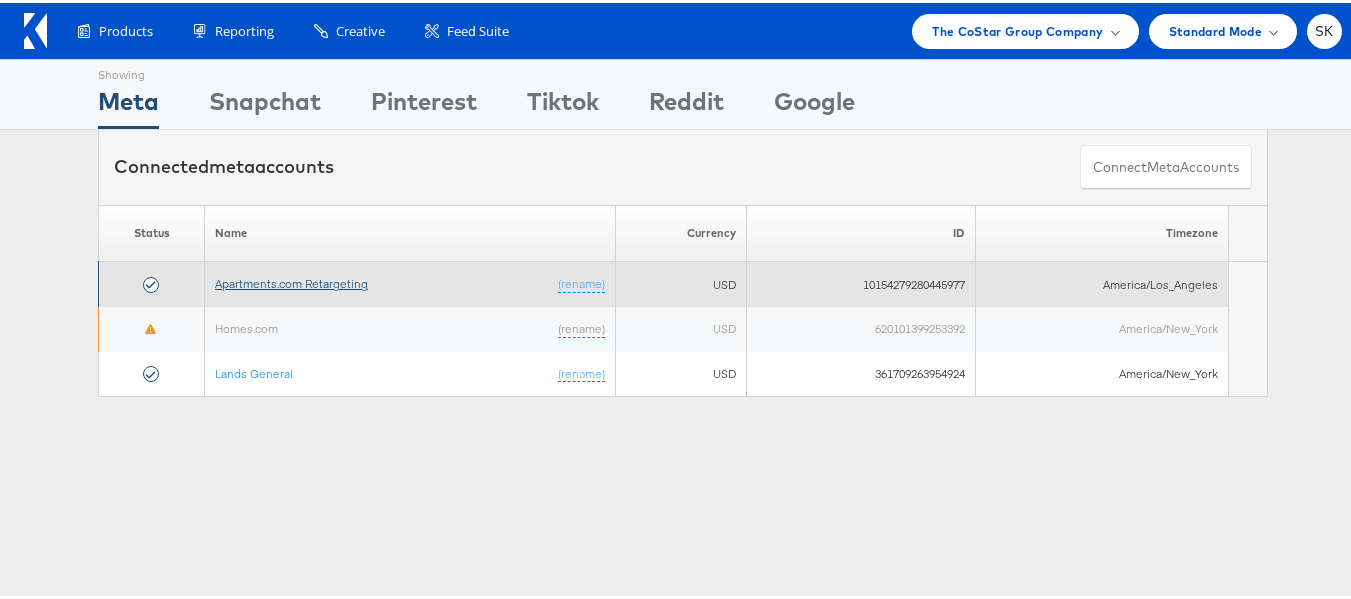 click on "Apartments.com Retargeting" at bounding box center [291, 280] 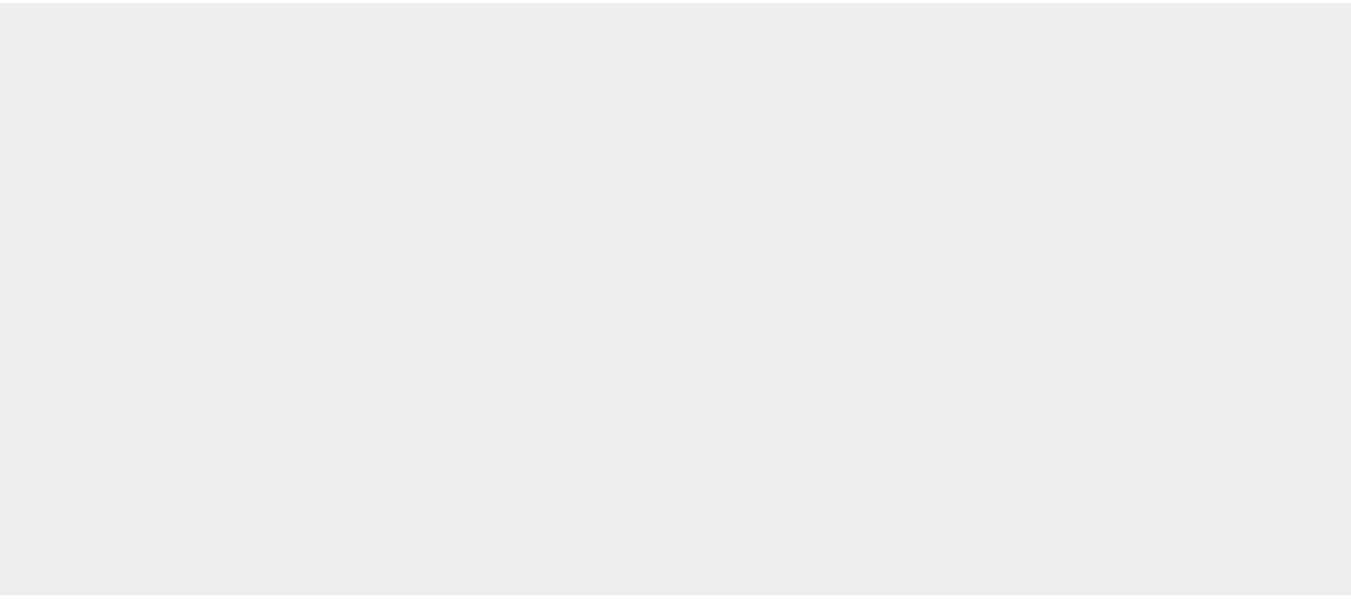 scroll, scrollTop: 0, scrollLeft: 0, axis: both 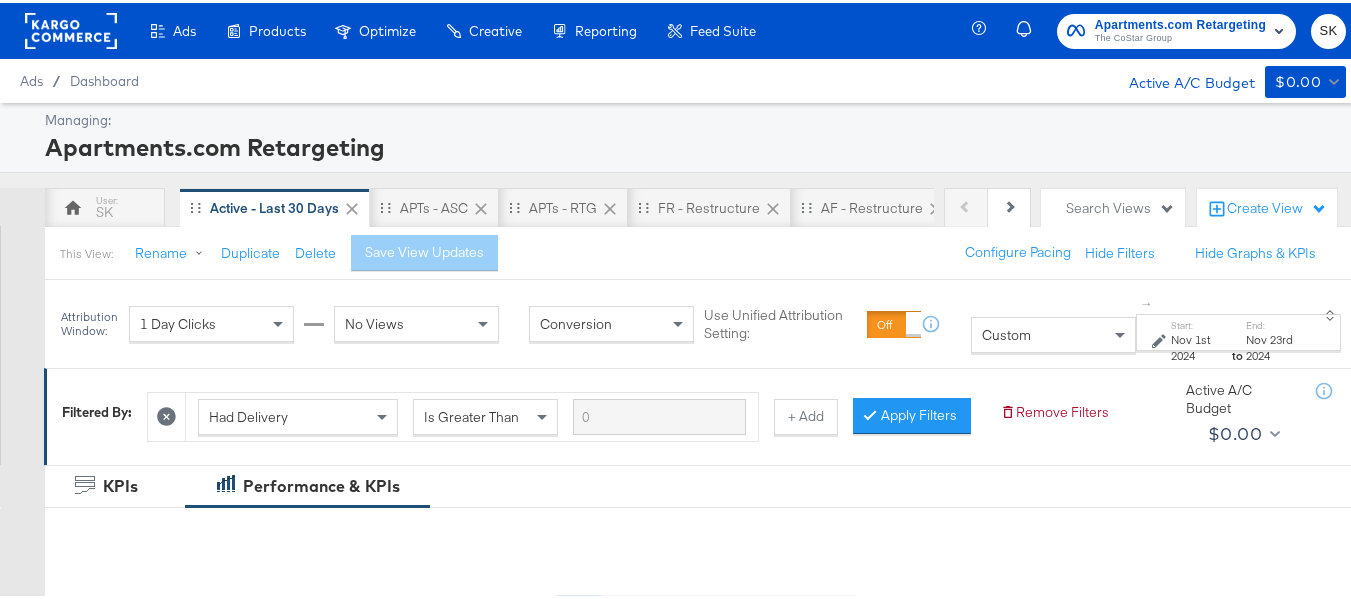 click on "Custom" at bounding box center (1006, 332) 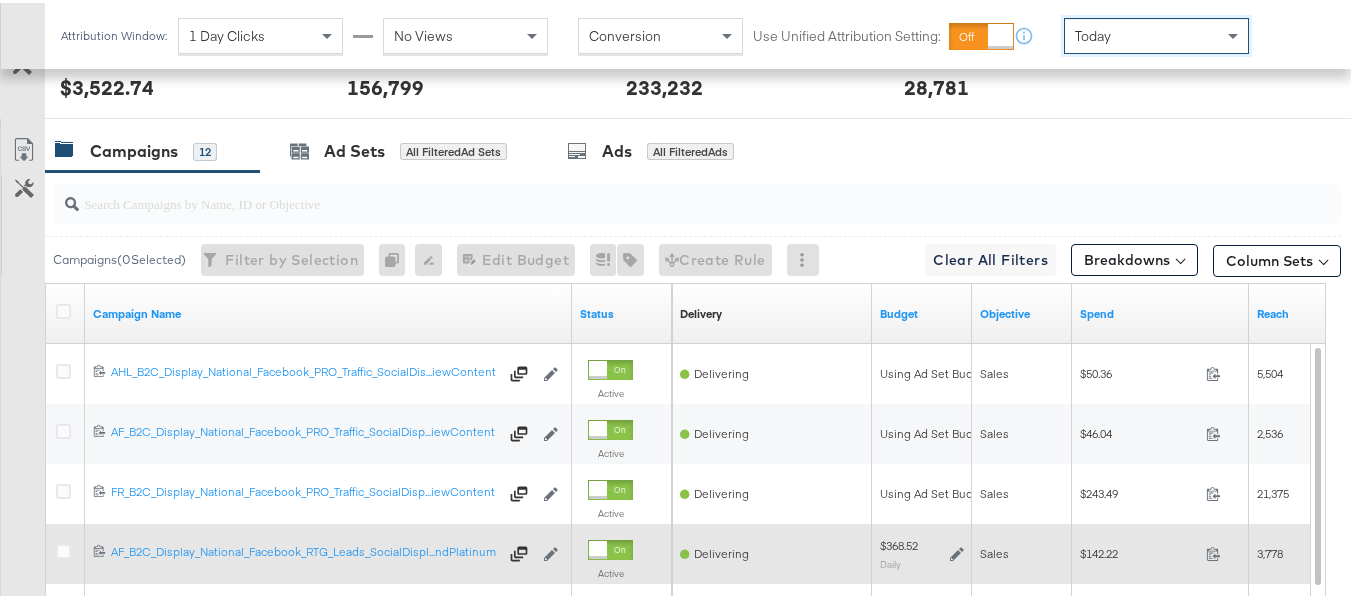 scroll, scrollTop: 833, scrollLeft: 0, axis: vertical 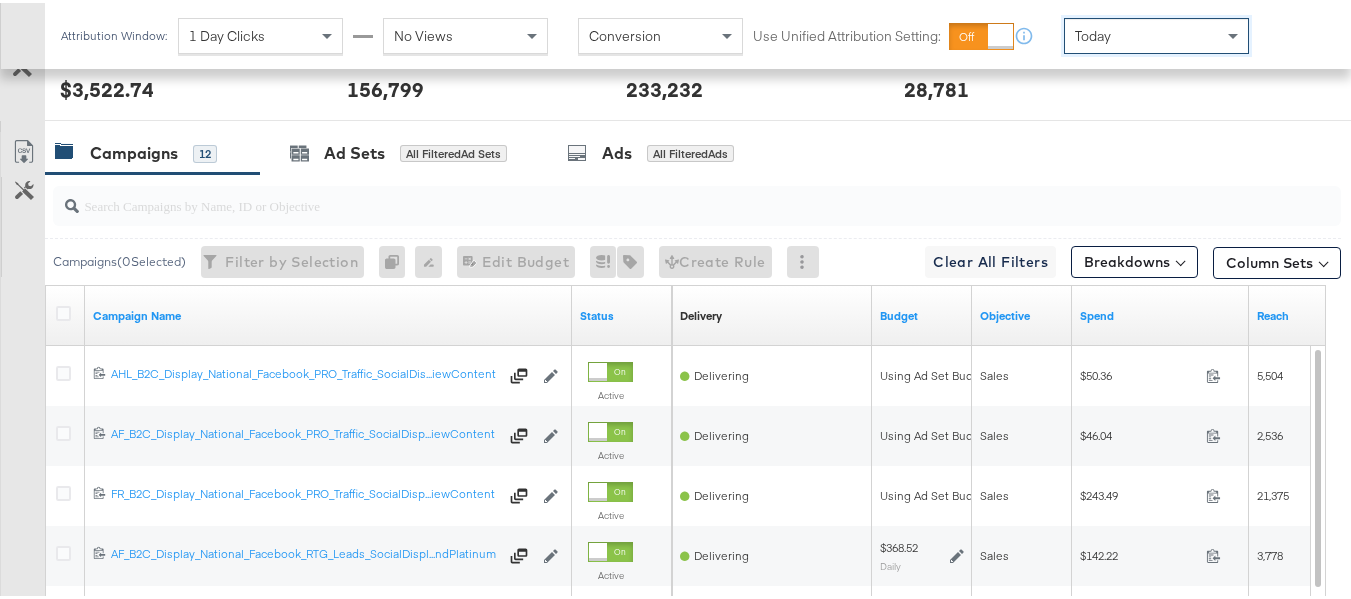 click at bounding box center (653, 194) 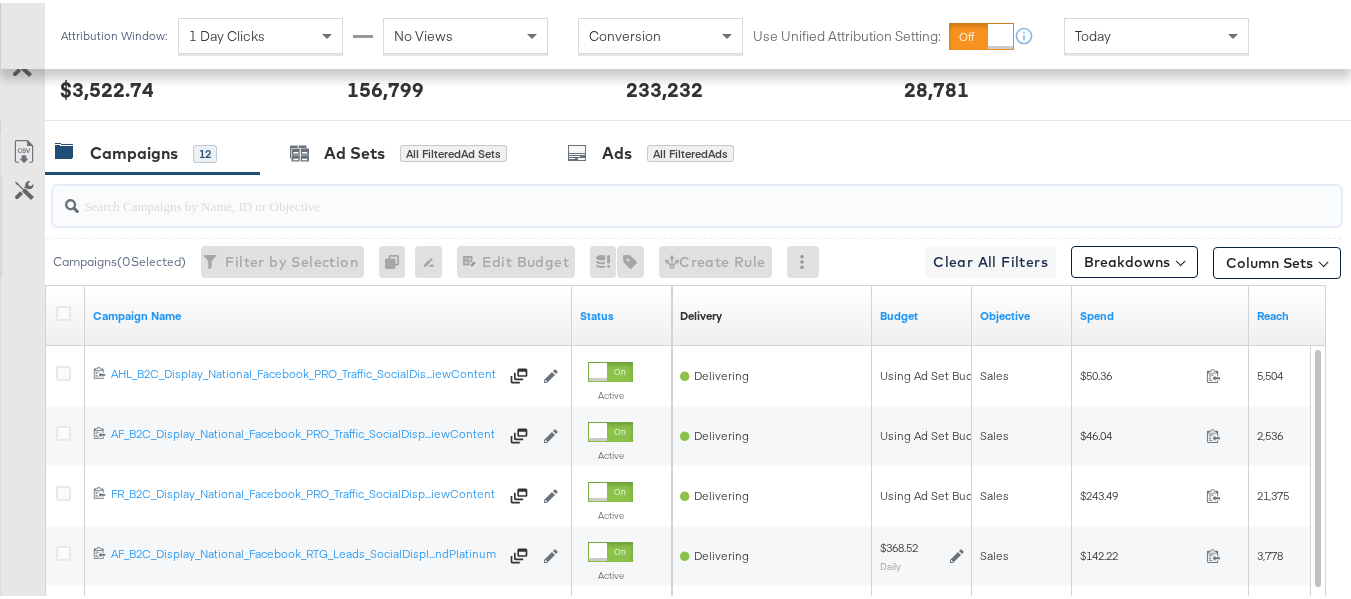 paste on "APTS_B2C_Display_National_Facebook_RTG_Leads_SocialDisplay_alwayson_Retargeting_DARE24_DiamondPlatinum" 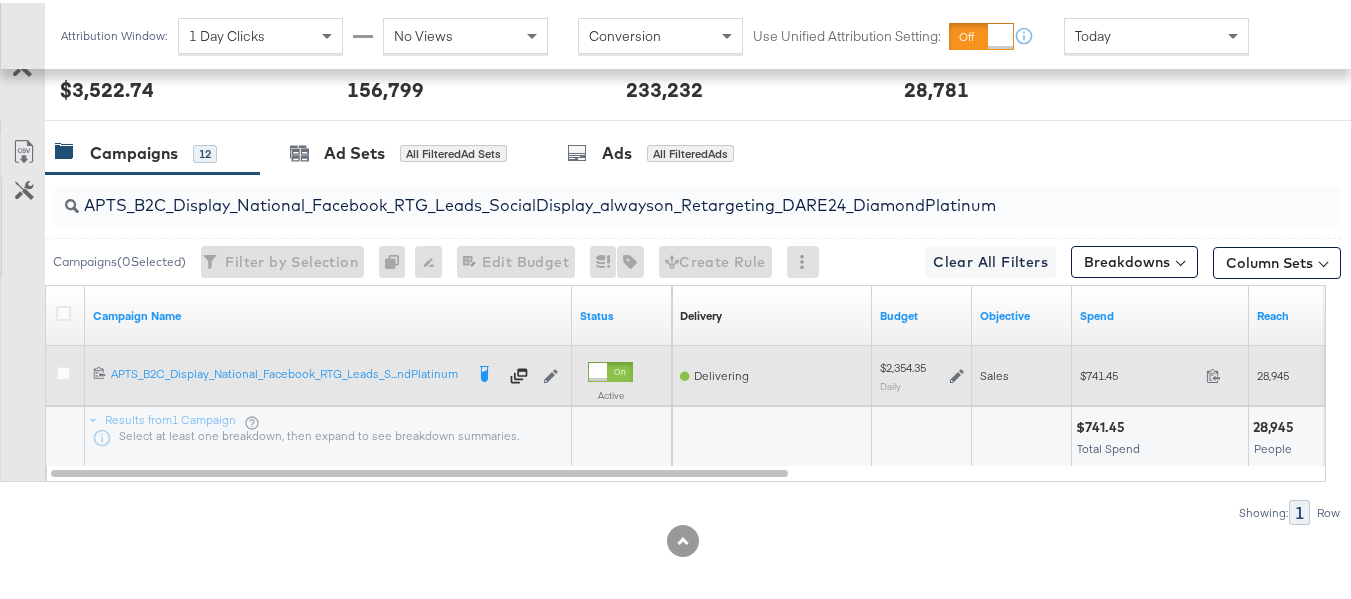 click on "$741.45" at bounding box center [1139, 372] 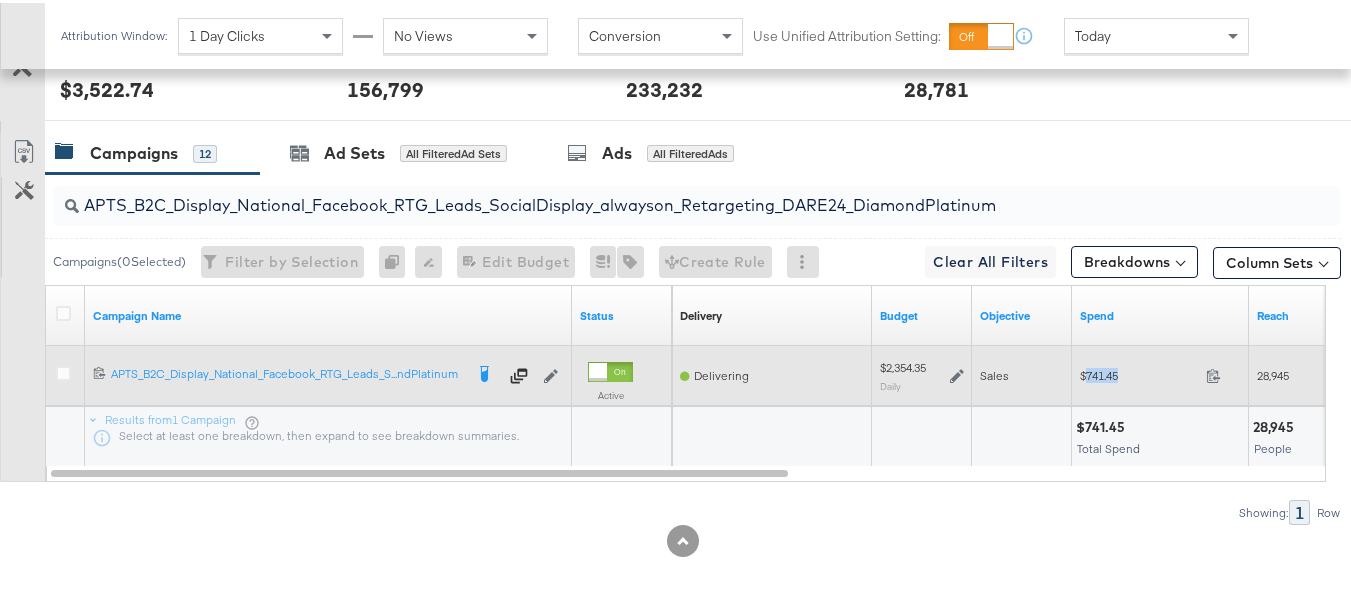 click on "$741.45" at bounding box center (1139, 372) 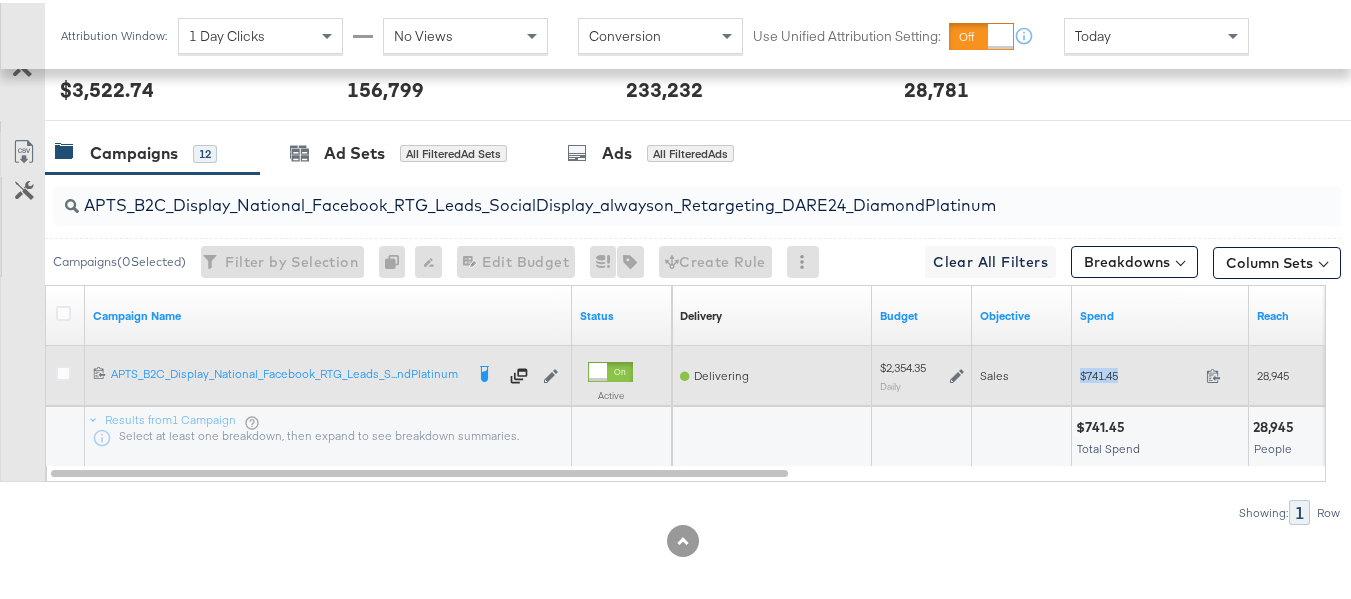 click on "$741.45" at bounding box center (1139, 372) 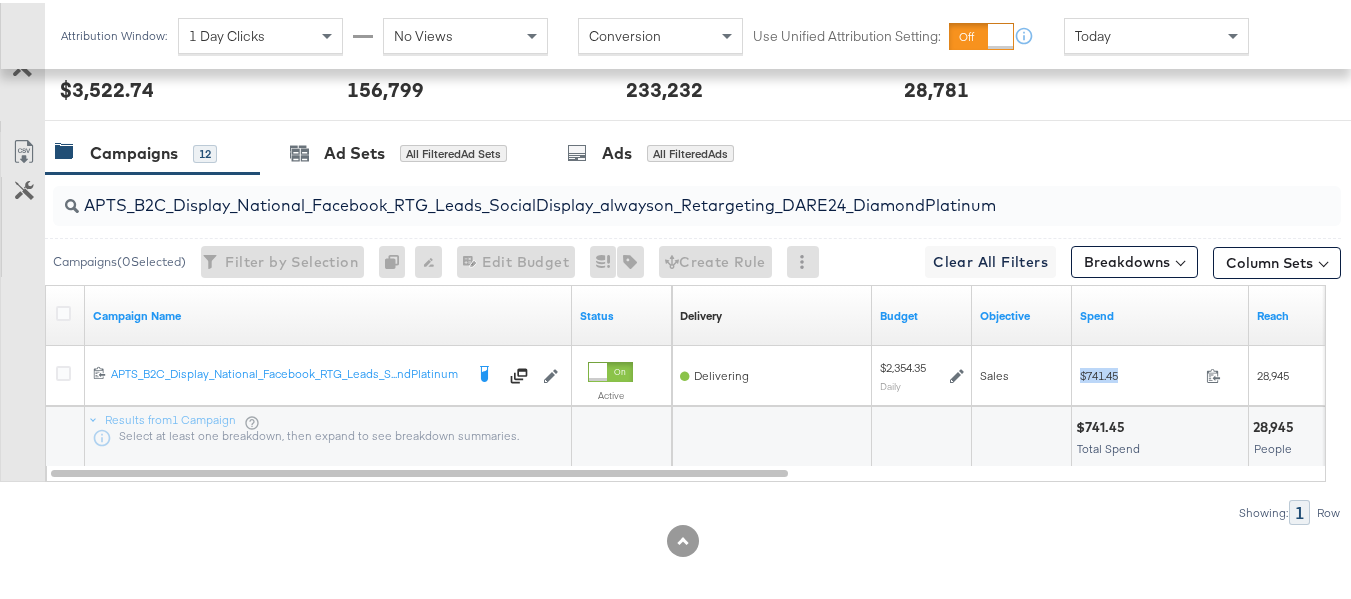 copy on "$741.45" 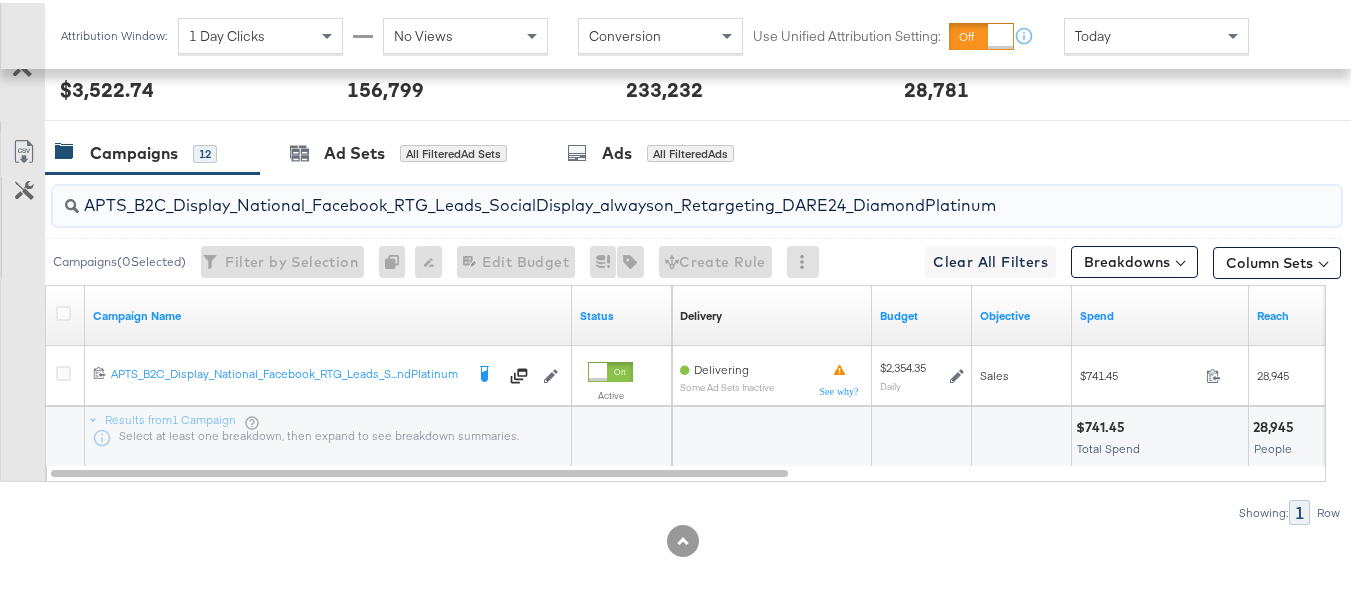 click on "APTS_B2C_Display_National_Facebook_RTG_Leads_SocialDisplay_alwayson_Retargeting_DARE24_DiamondPlatinum" at bounding box center [653, 194] 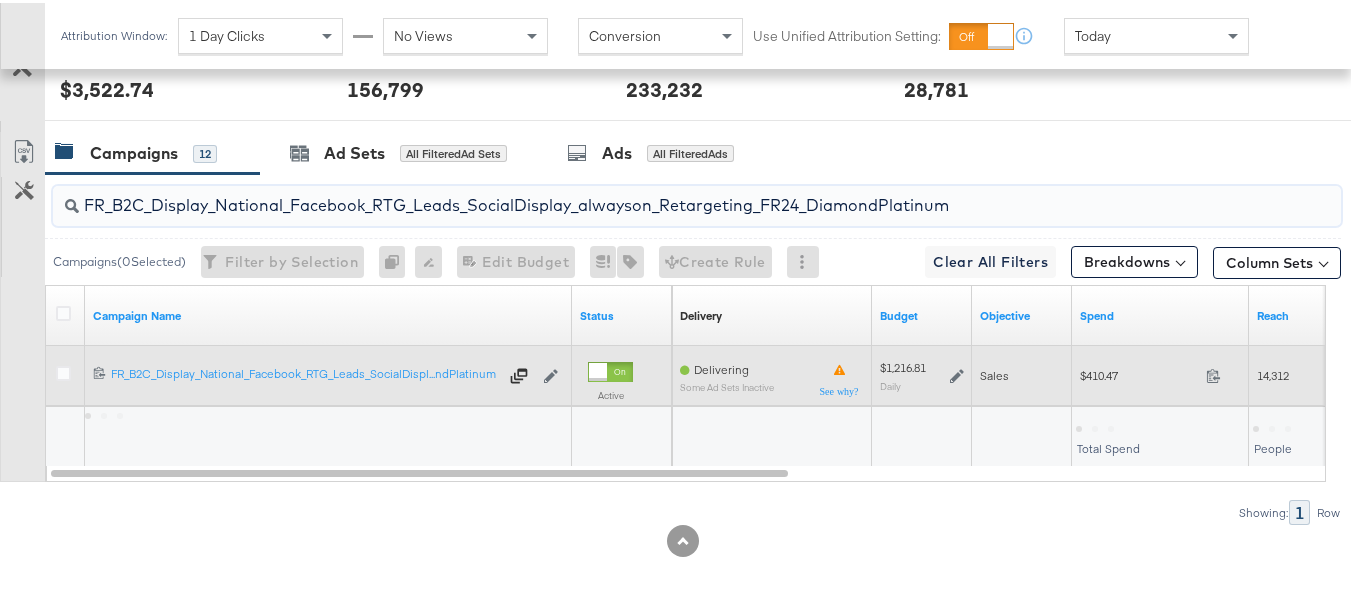 click on "$410.47   410.47" at bounding box center (1160, 372) 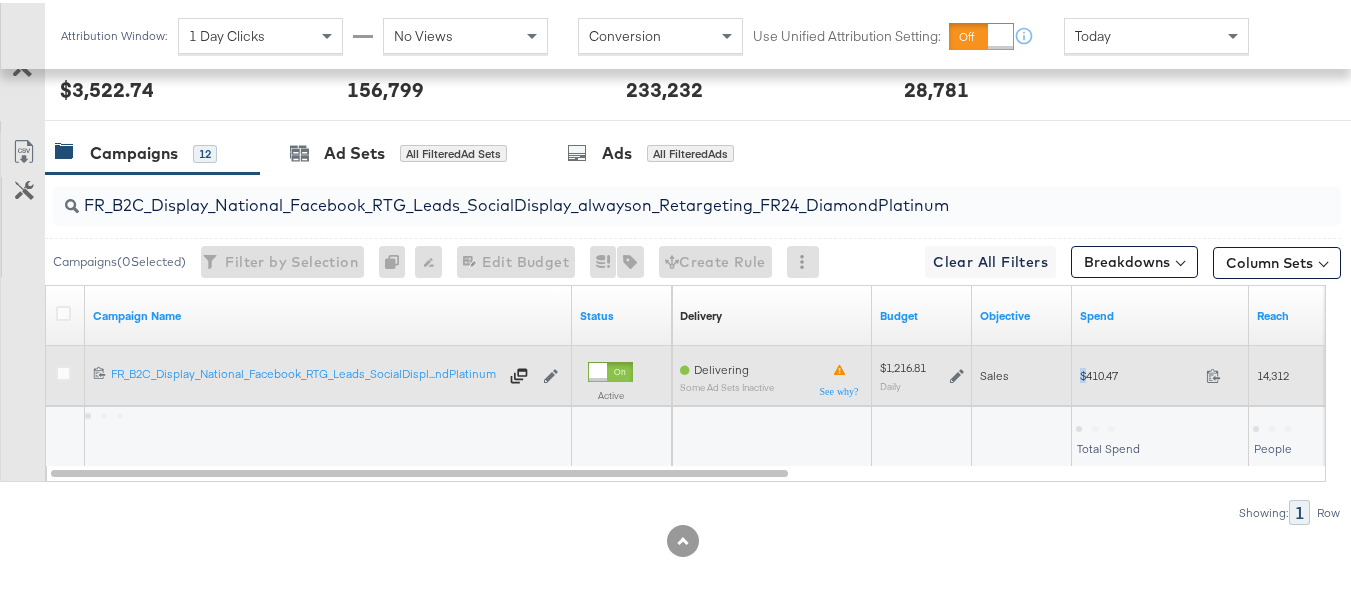click on "$410.47   410.47" at bounding box center (1160, 372) 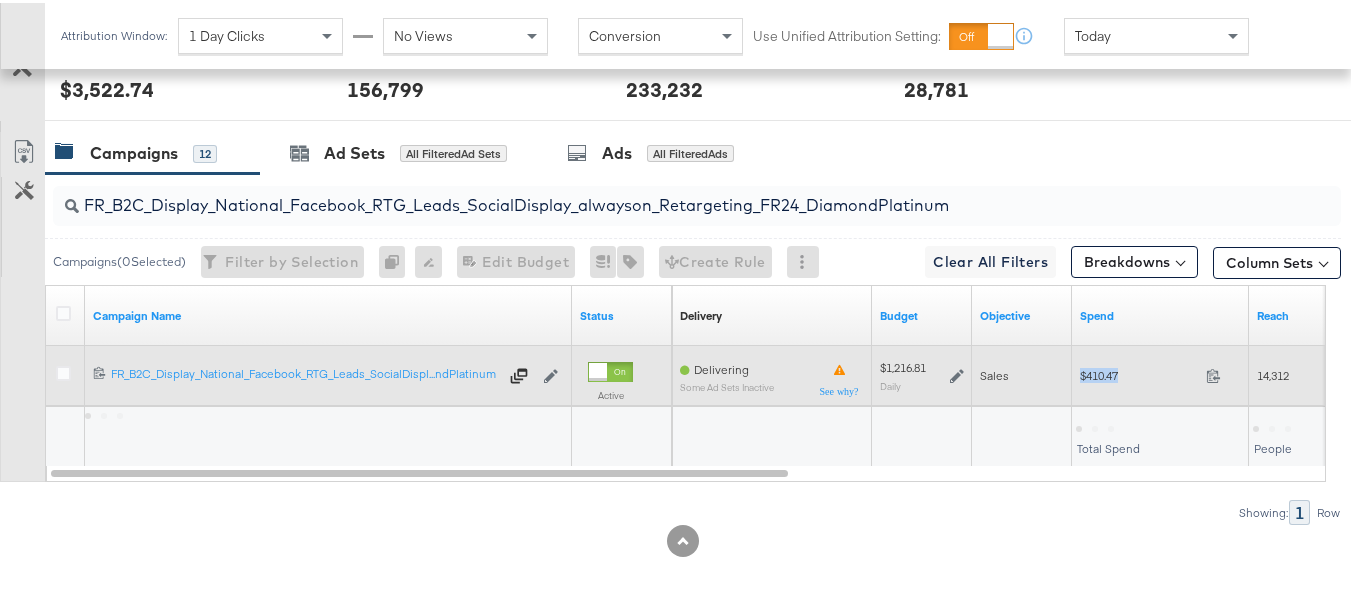 click on "$410.47   410.47" at bounding box center [1160, 372] 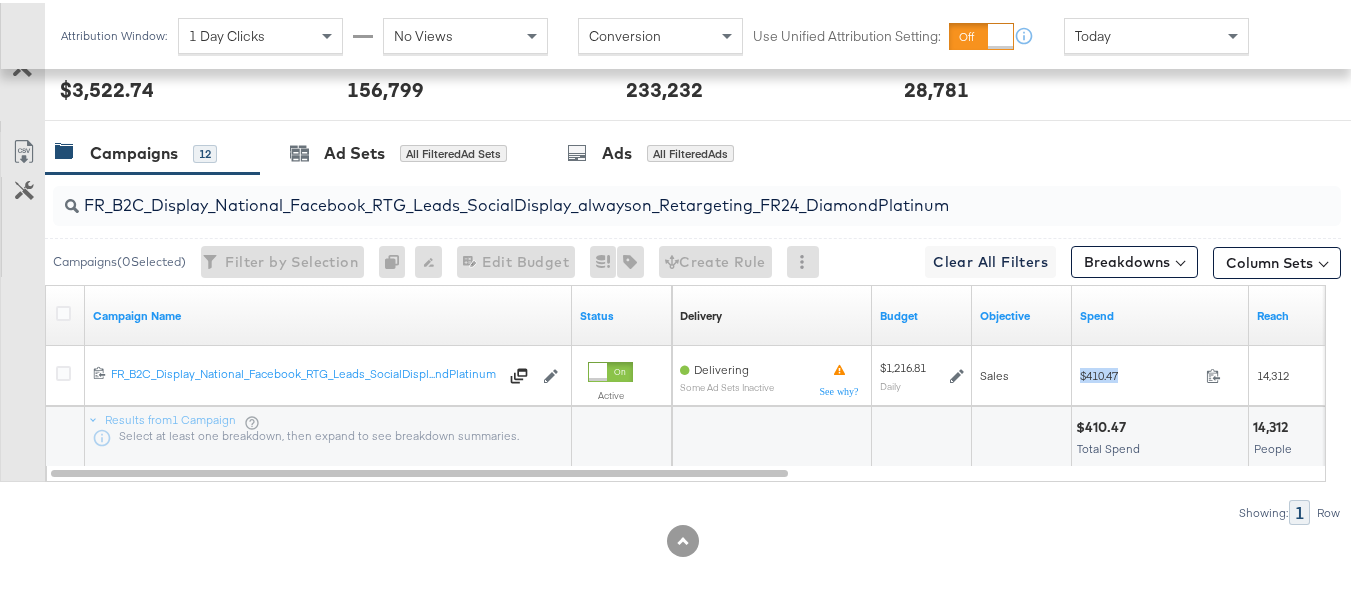copy on "$410.47" 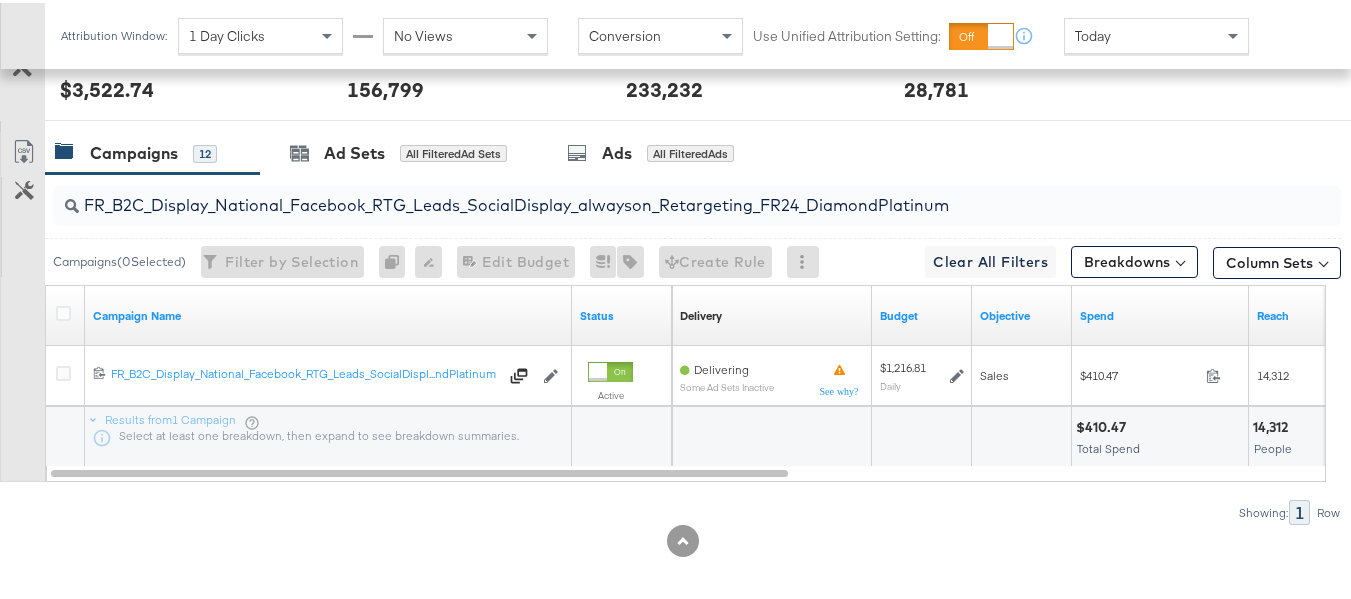 click on "FR_B2C_Display_National_Facebook_RTG_Leads_SocialDisplay_alwayson_Retargeting_FR24_DiamondPlatinum" at bounding box center [653, 194] 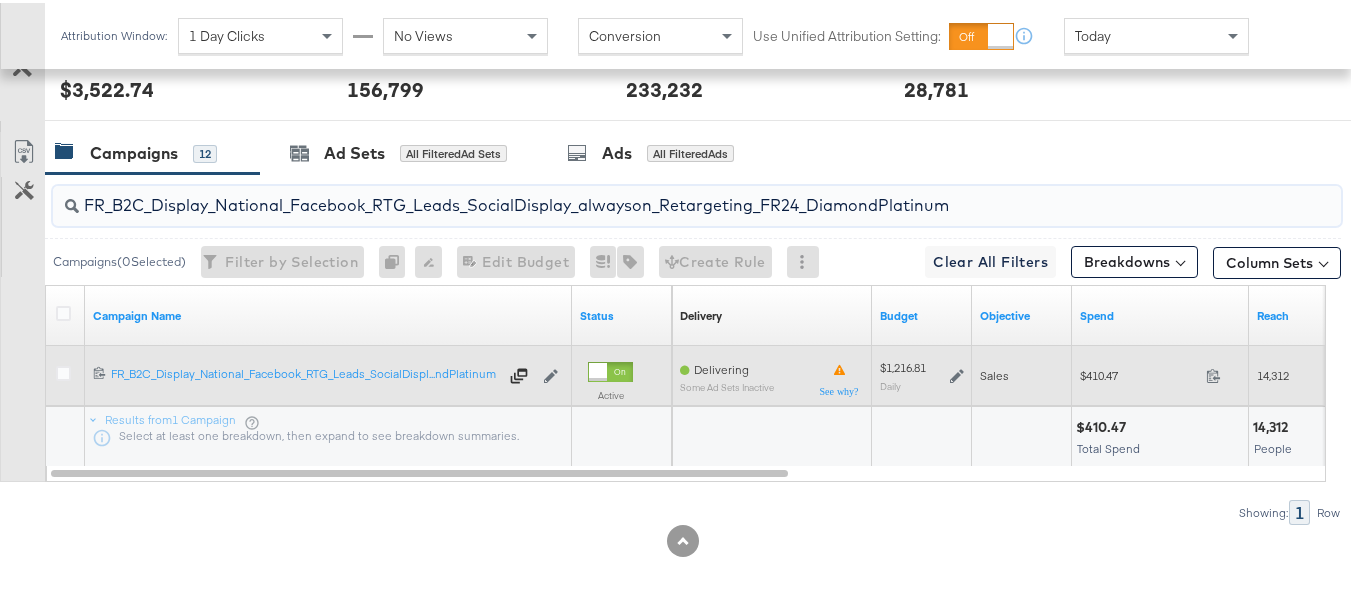 paste on "AF_B2C_Display_National_Facebook_RTG_Leads_SocialDisplay_alwayson_Retargeting_AF" 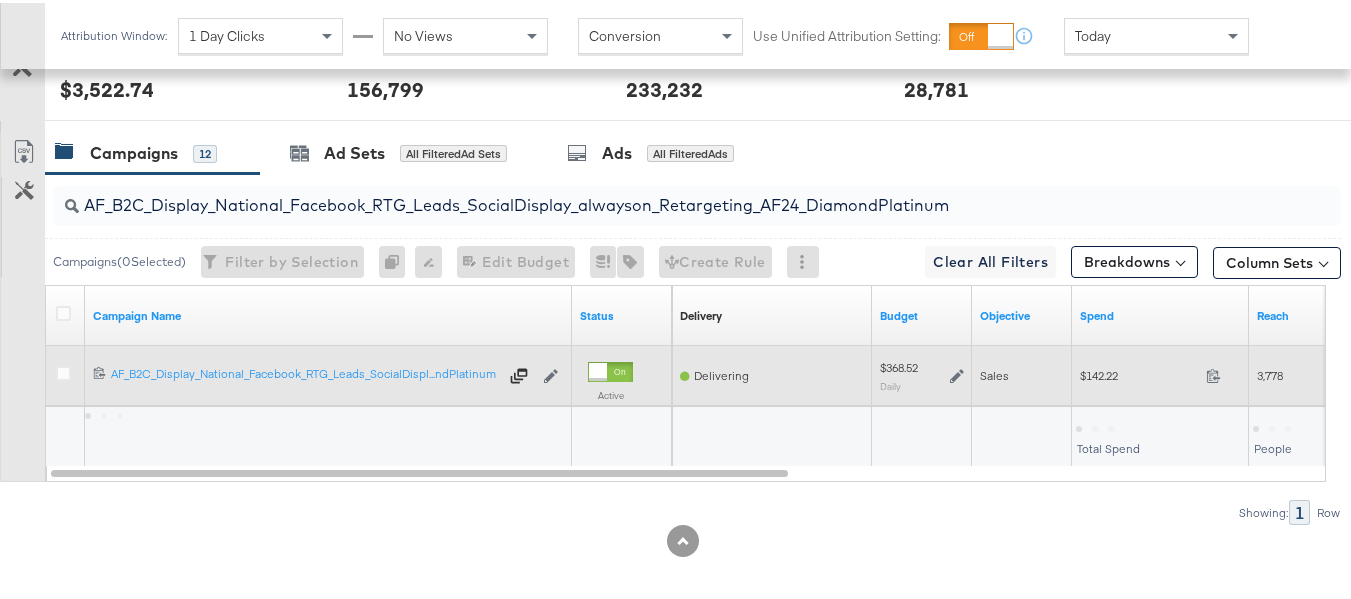 click on "$142.22   142.22" at bounding box center (1160, 372) 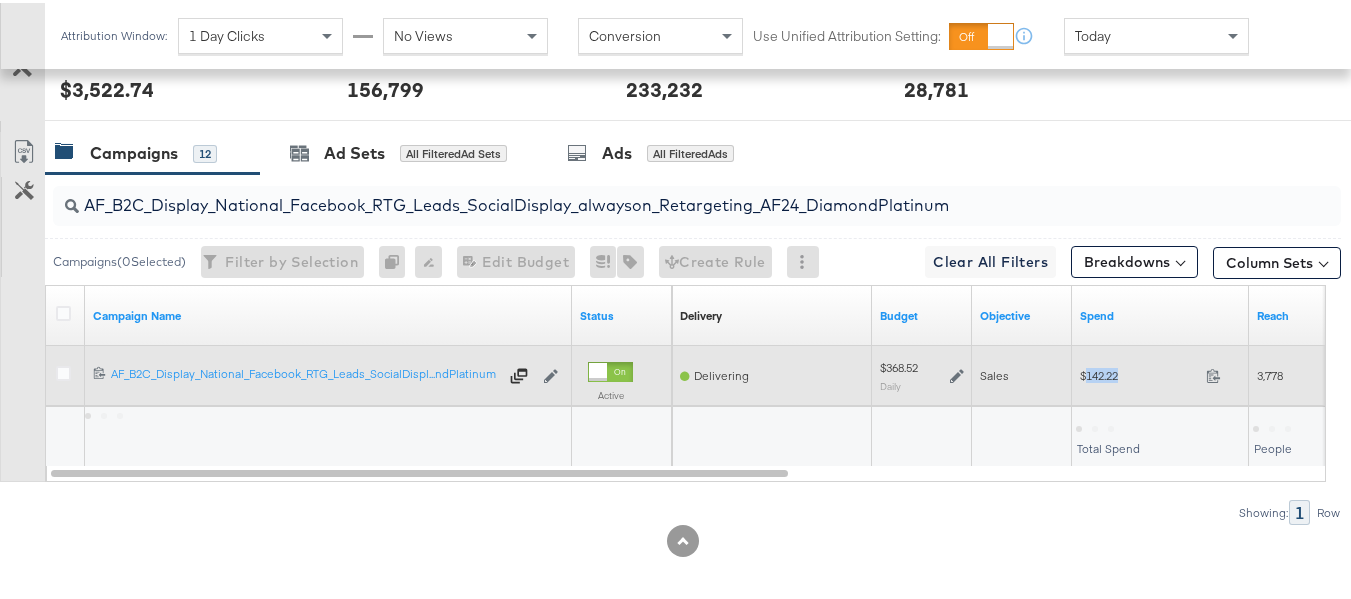 click on "$142.22   142.22" at bounding box center (1160, 372) 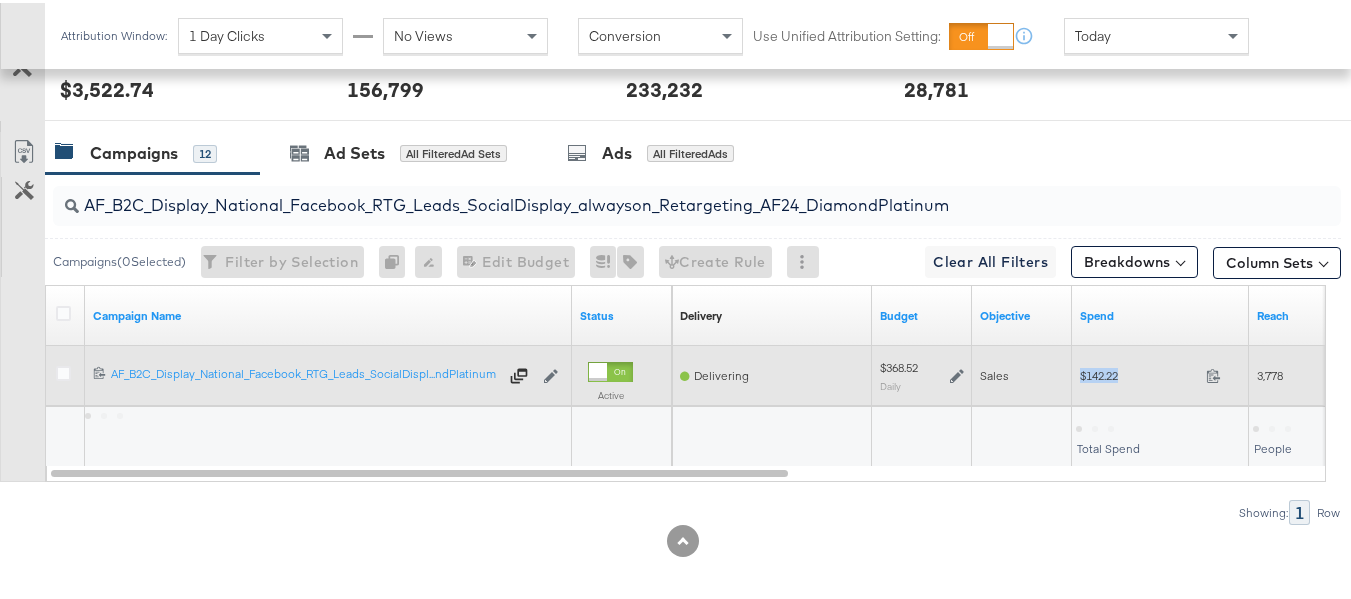 click on "$142.22   142.22" at bounding box center (1160, 372) 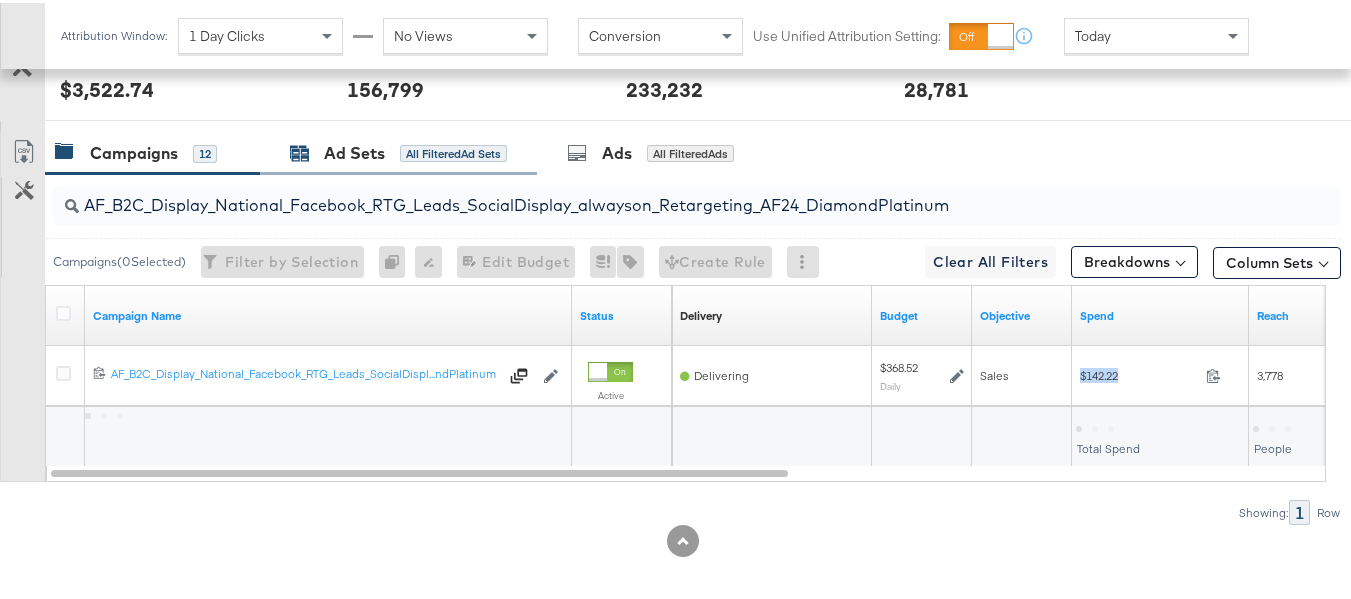 copy on "$142.22" 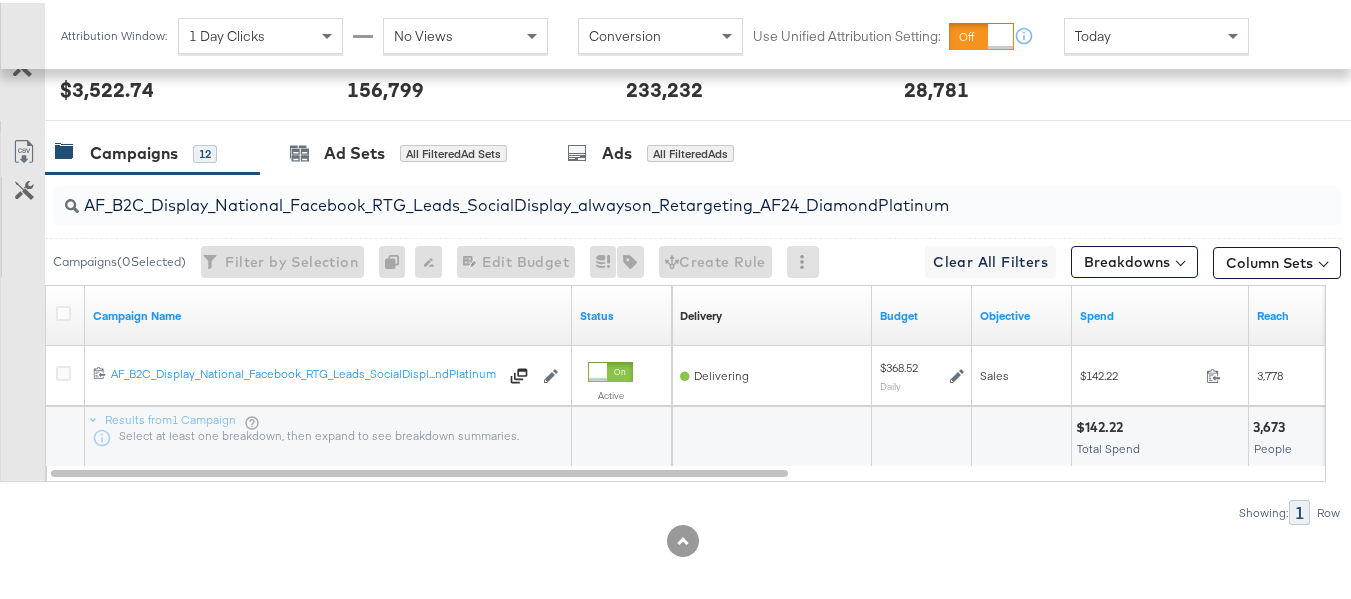 click on "AF_B2C_Display_National_Facebook_RTG_Leads_SocialDisplay_alwayson_Retargeting_AF24_DiamondPlatinum" at bounding box center [653, 194] 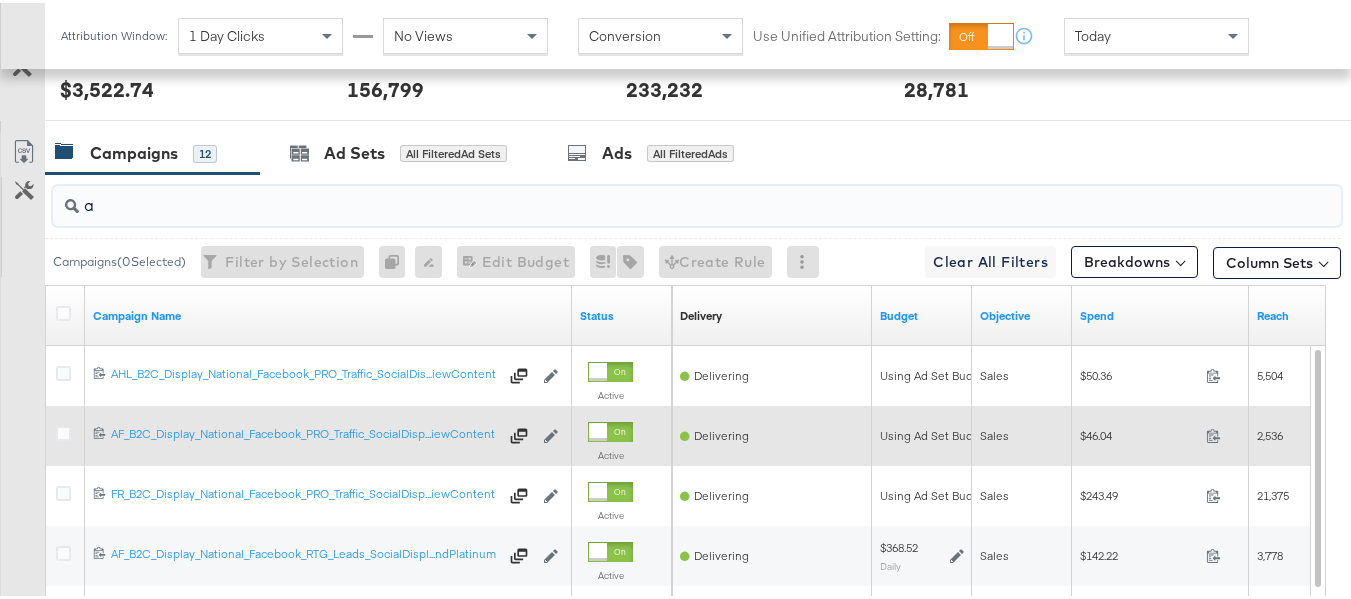 paste on "AHL_B2C_Display_National_Facebook_RTG_Leads_SocialDisplay_alwayson_Retargeting_AHL24_DiamondPlatinum" 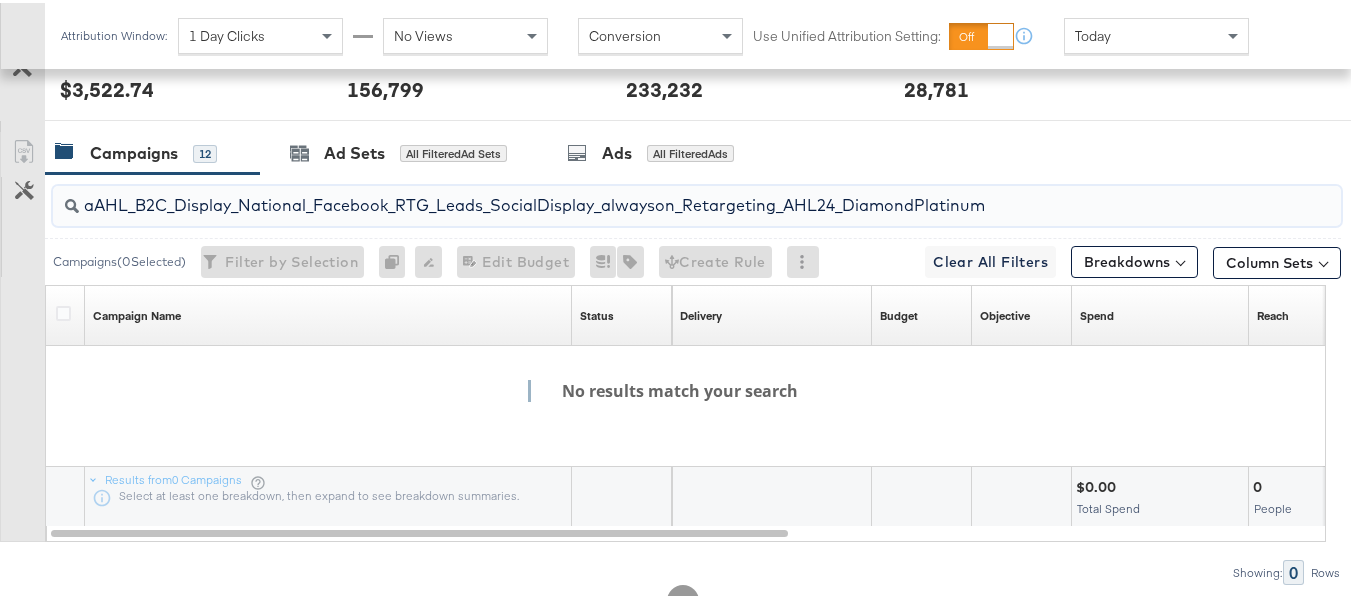 click on "aAHL_B2C_Display_National_Facebook_RTG_Leads_SocialDisplay_alwayson_Retargeting_AHL24_DiamondPlatinum" at bounding box center (653, 194) 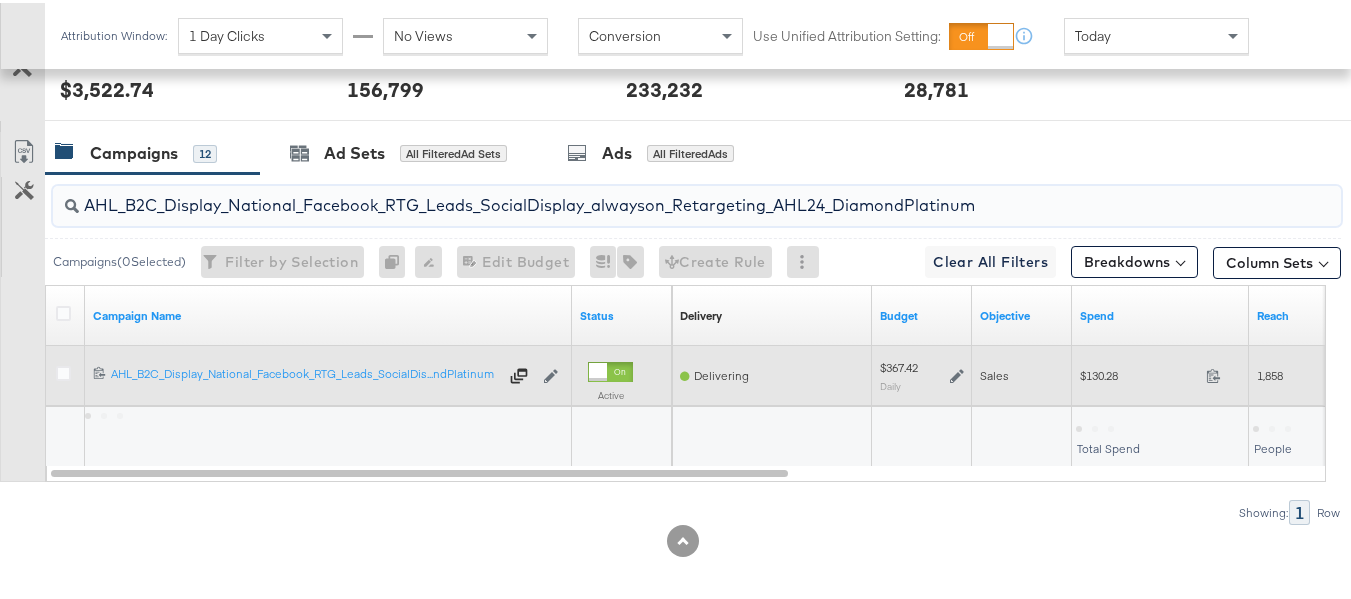 click on "$130.28" at bounding box center (1139, 372) 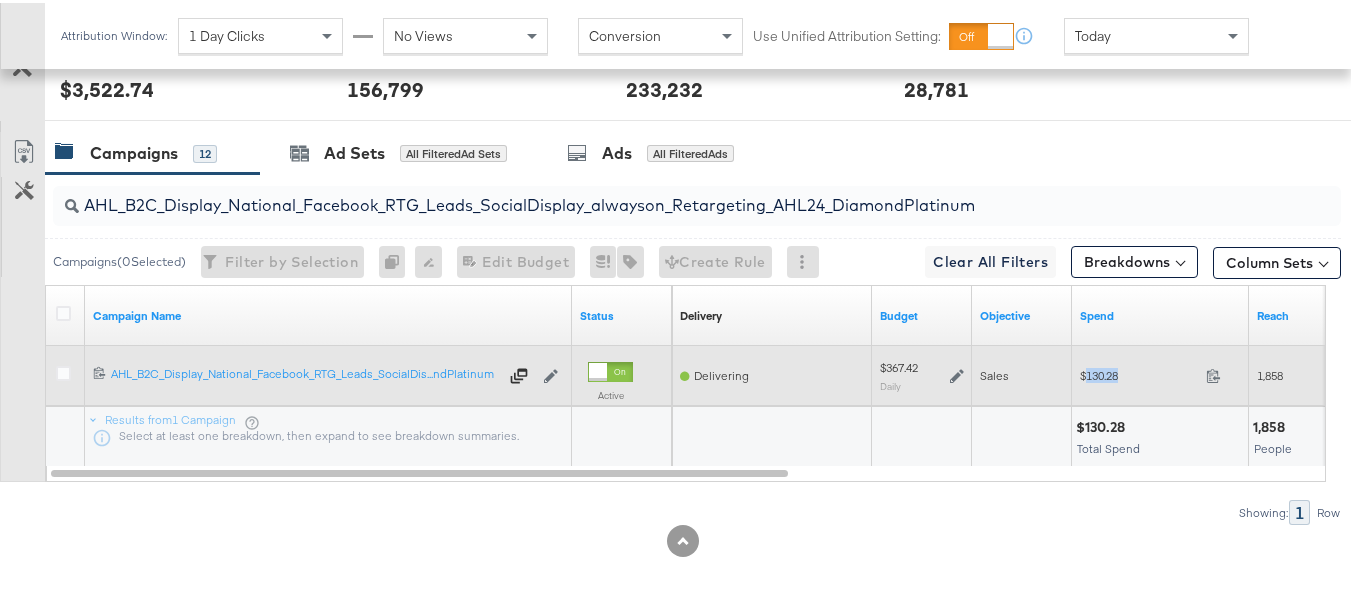 click on "$130.28" at bounding box center [1139, 372] 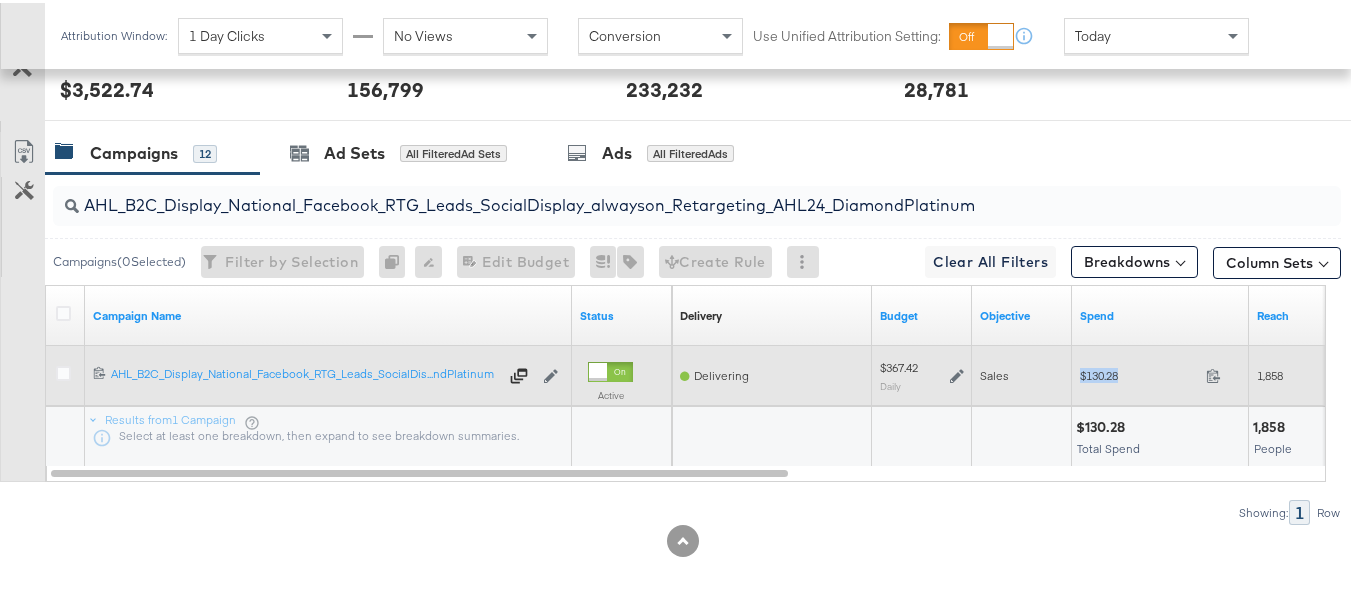 click on "$130.28" at bounding box center [1139, 372] 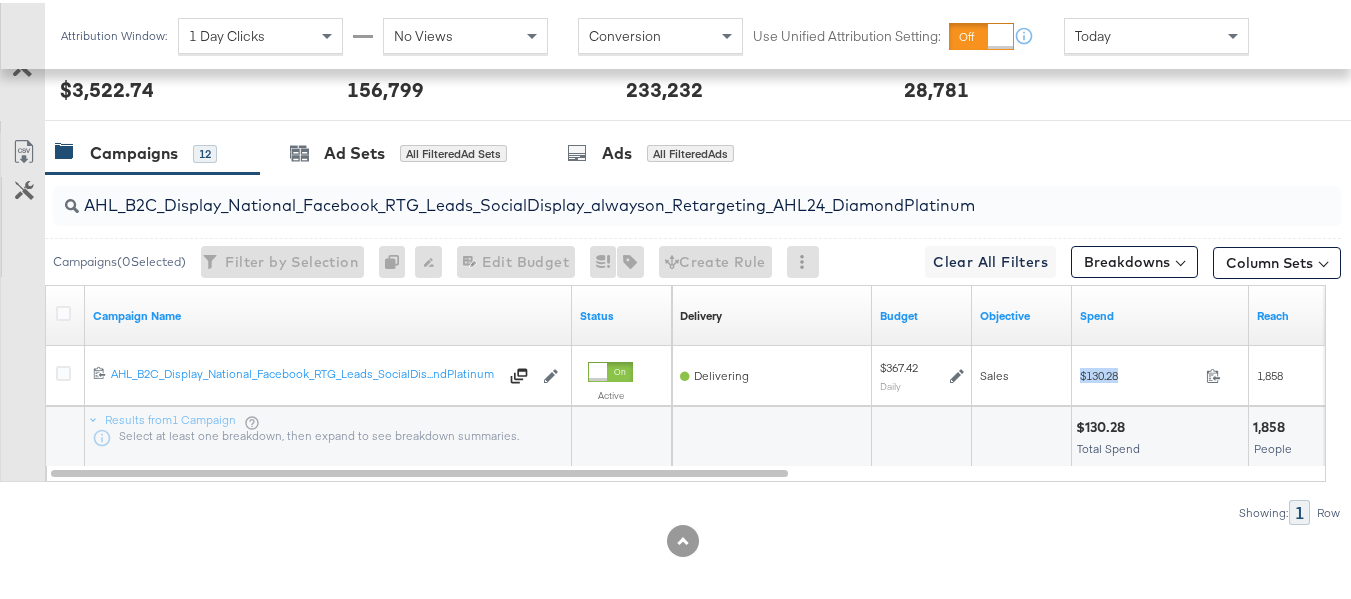 copy on "$130.28" 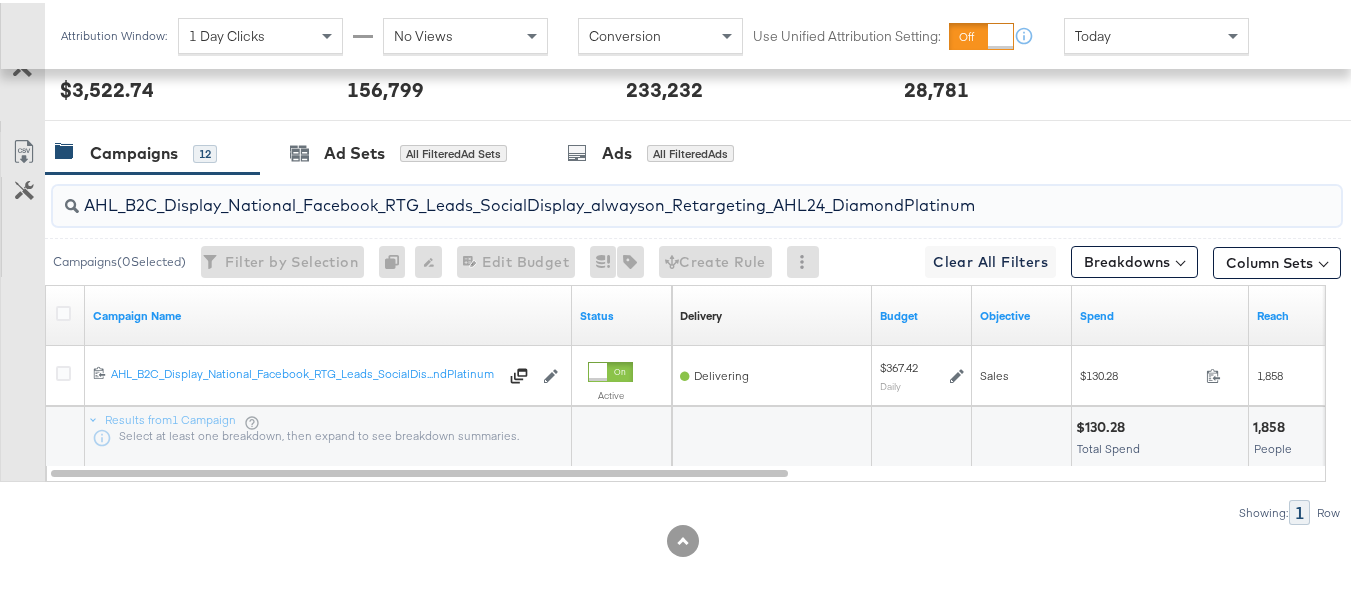click on "AHL_B2C_Display_National_Facebook_RTG_Leads_SocialDisplay_alwayson_Retargeting_AHL24_DiamondPlatinum" at bounding box center (653, 194) 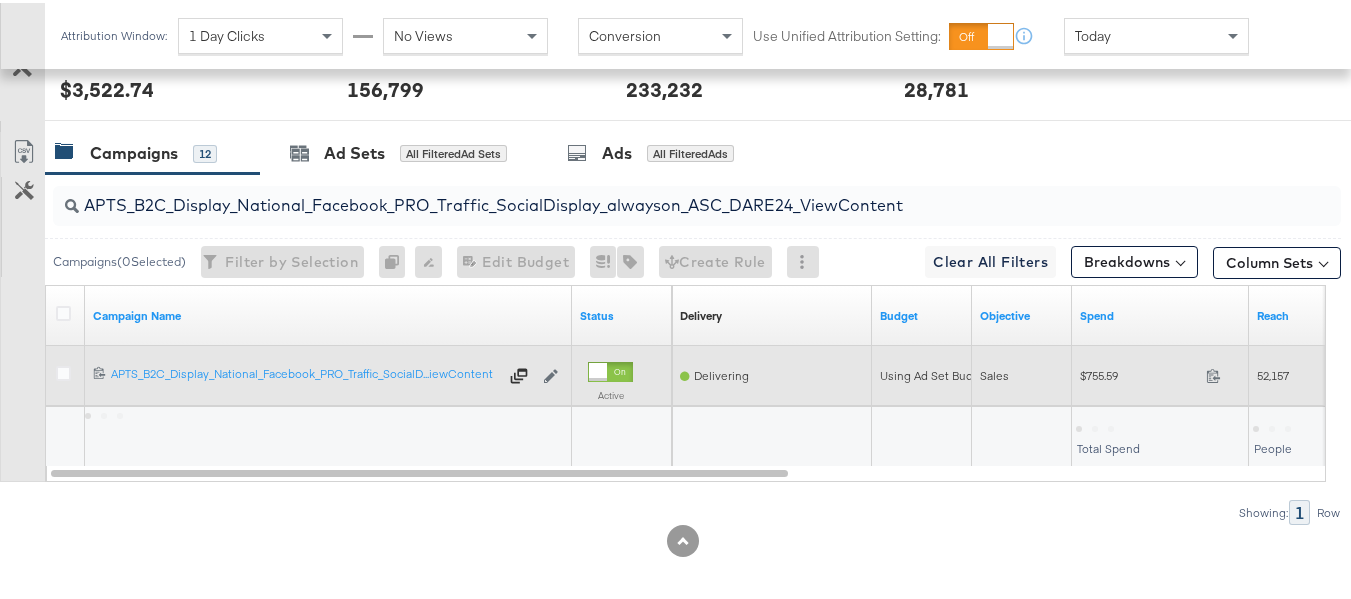 click on "$755.59" at bounding box center (1139, 372) 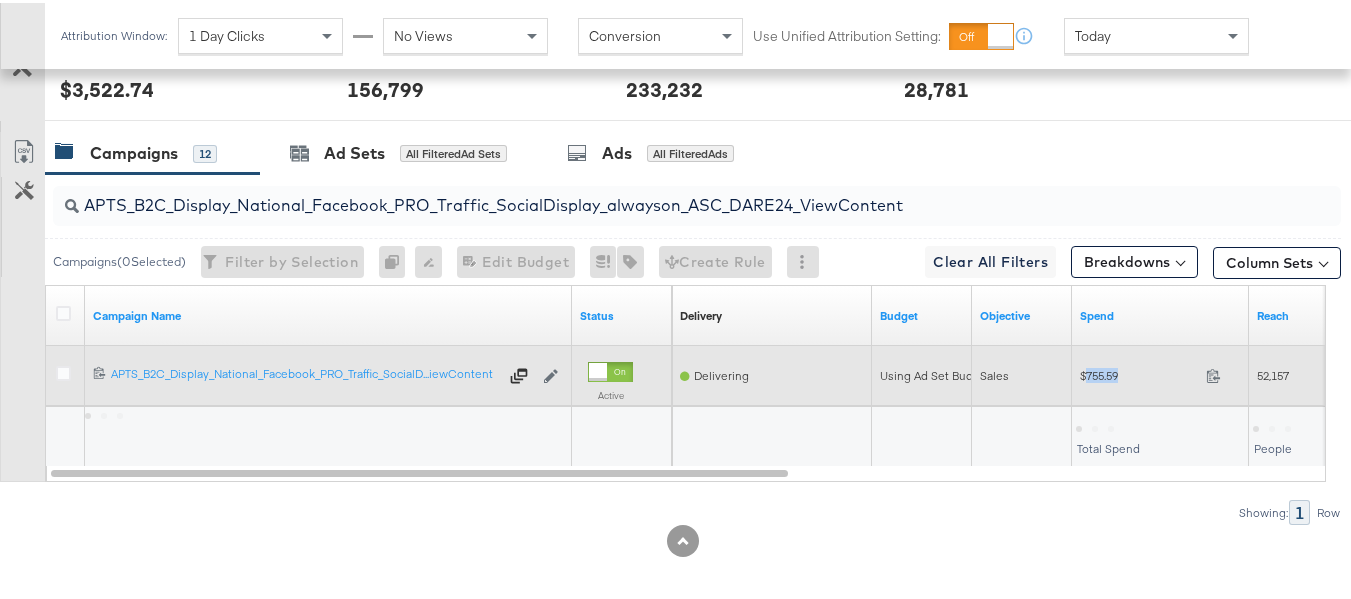click on "$755.59" at bounding box center (1139, 372) 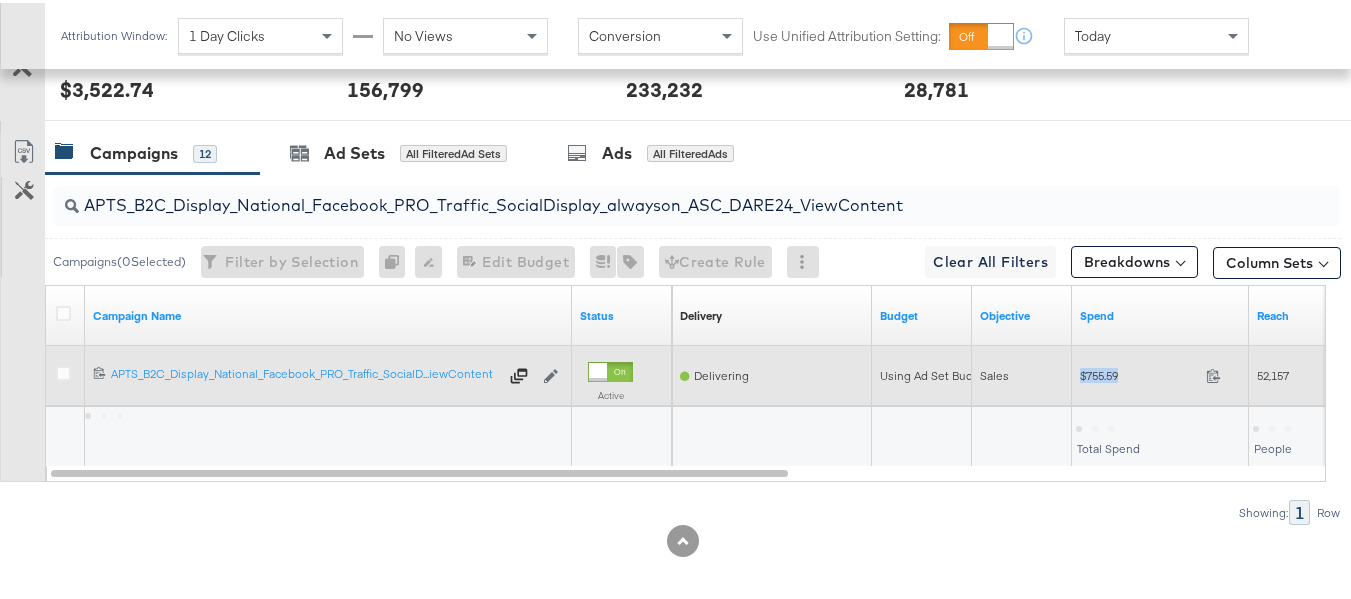 click on "$755.59" at bounding box center [1139, 372] 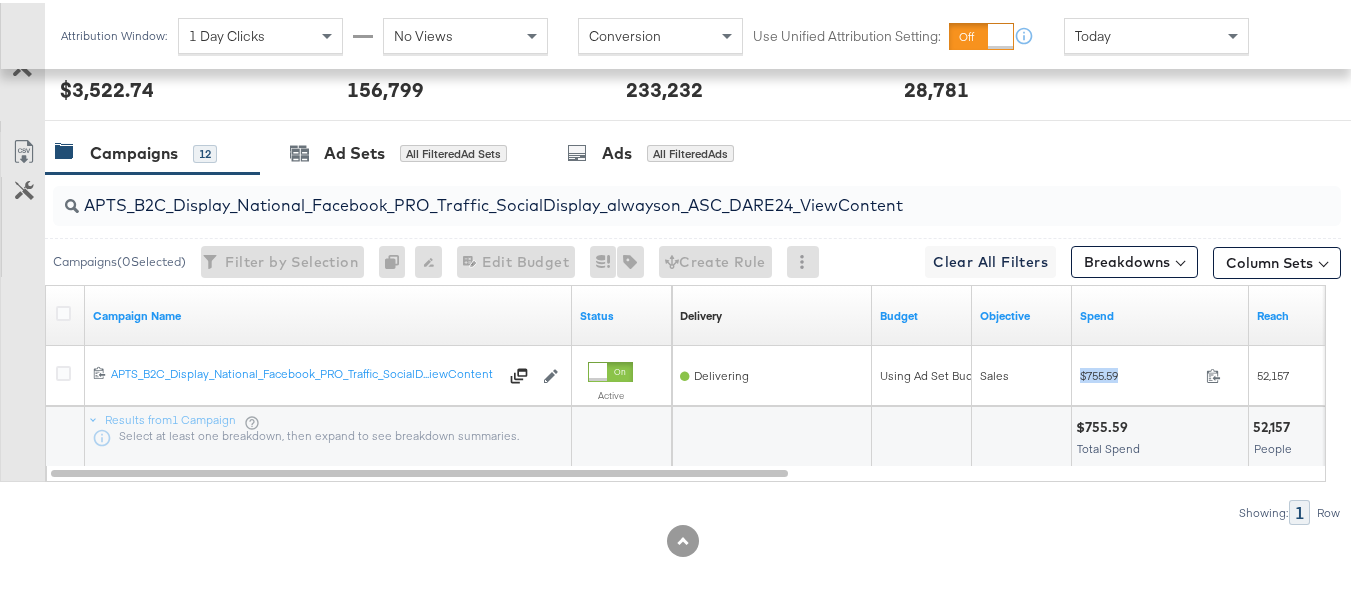 copy on "$755.59" 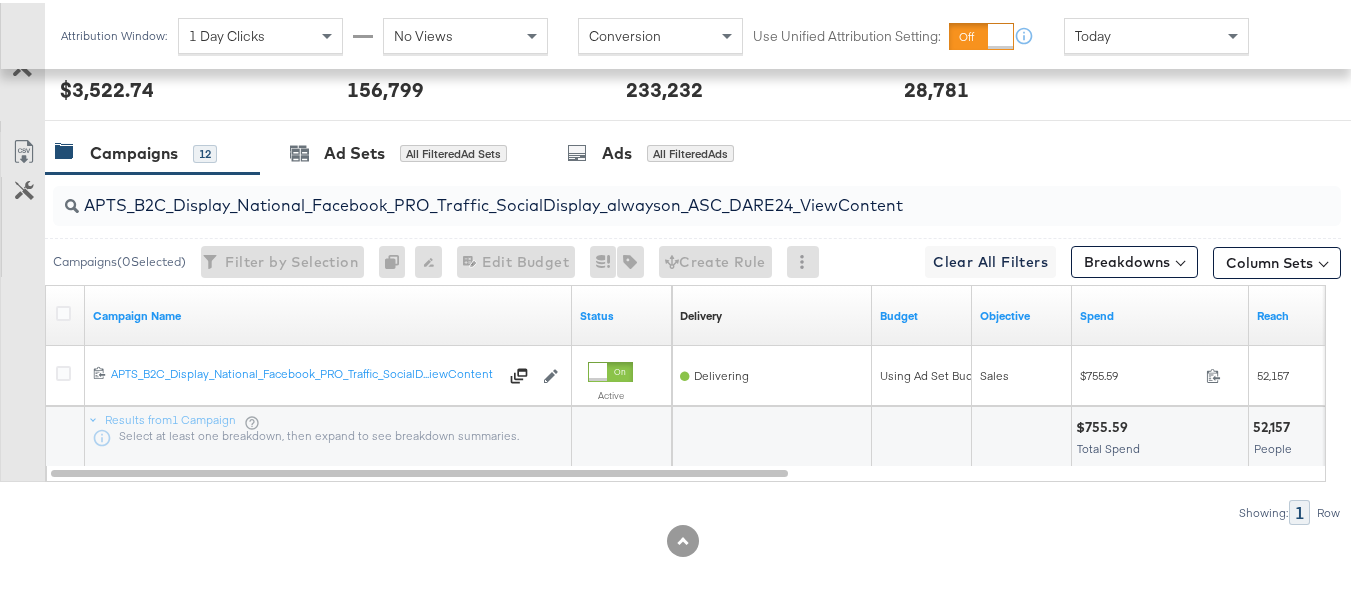 click on "APTS_B2C_Display_National_Facebook_PRO_Traffic_SocialDisplay_alwayson_ASC_DARE24_ViewContent" at bounding box center (653, 194) 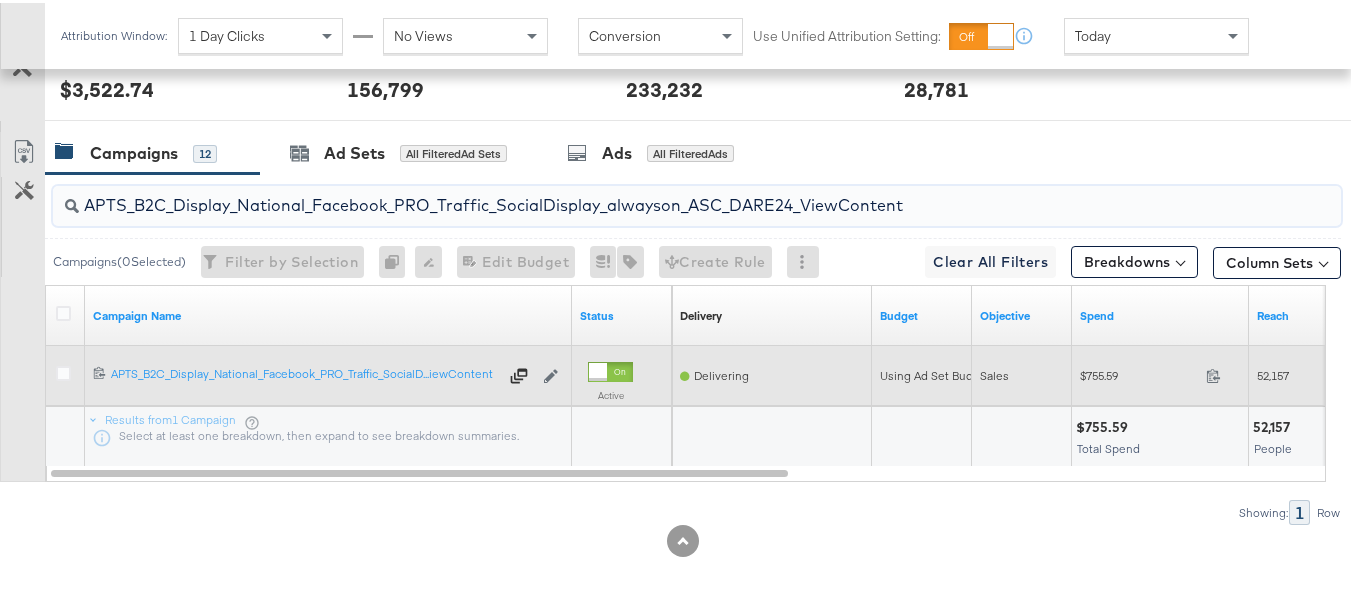 paste on "Leads_SocialDisplay_alwayson_ASC_DARE24_Purchase" 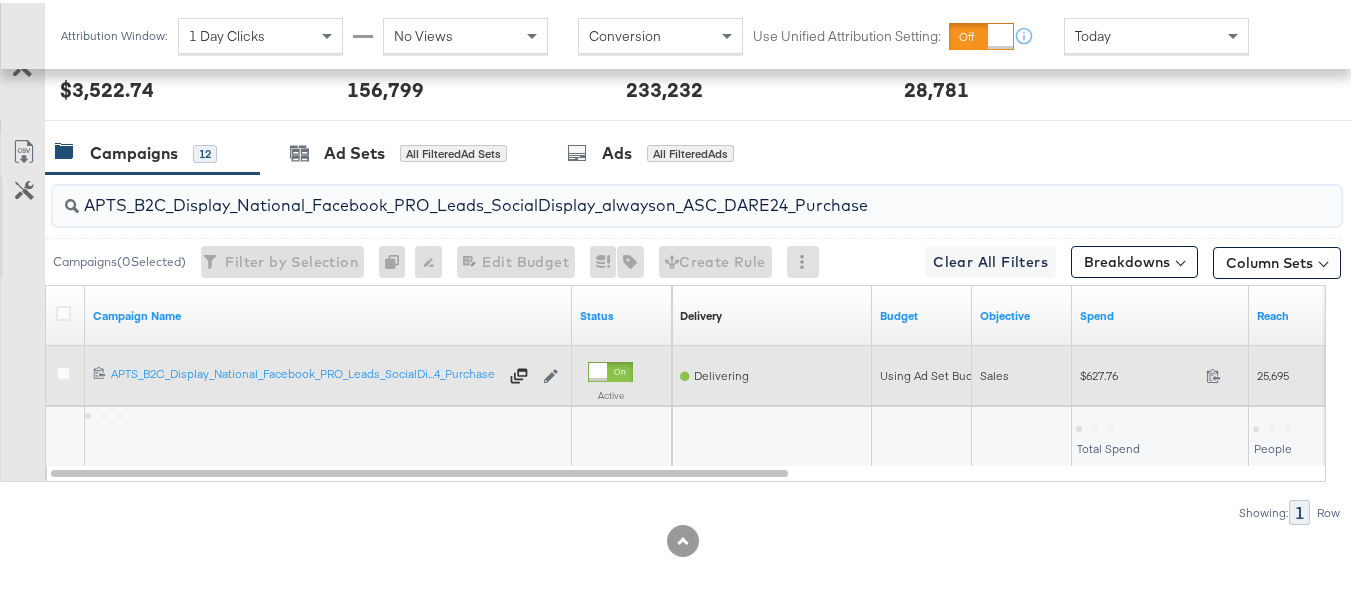 click on "$627.76" at bounding box center [1139, 372] 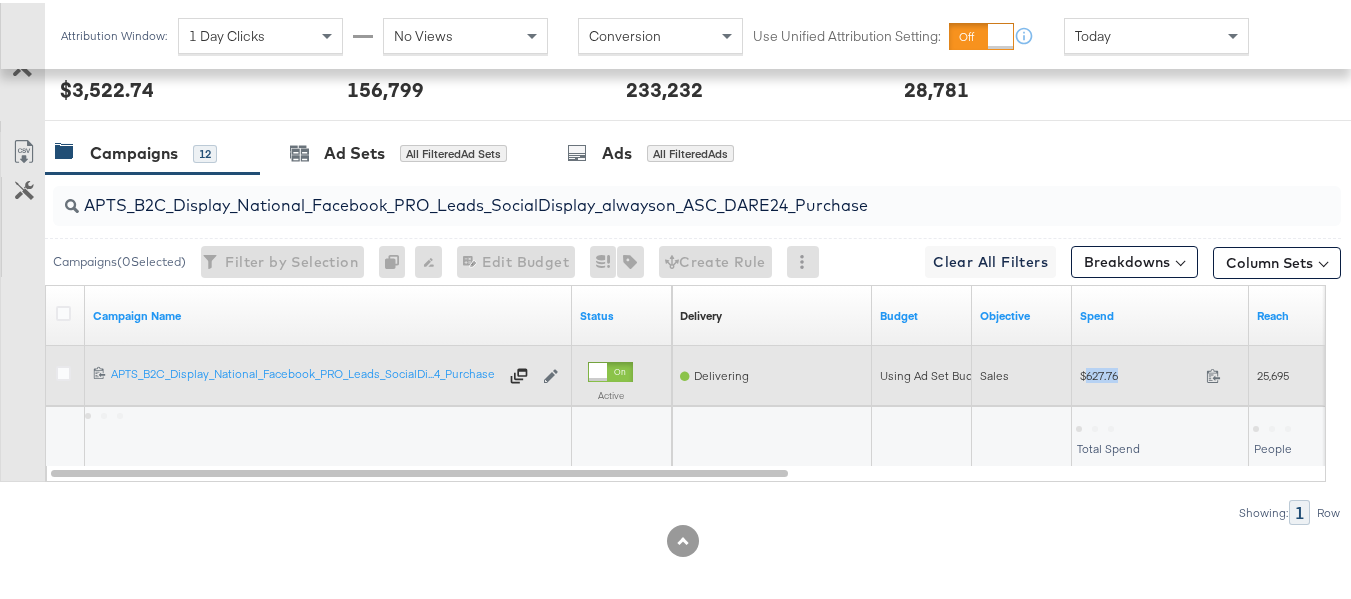 click on "$627.76" at bounding box center (1139, 372) 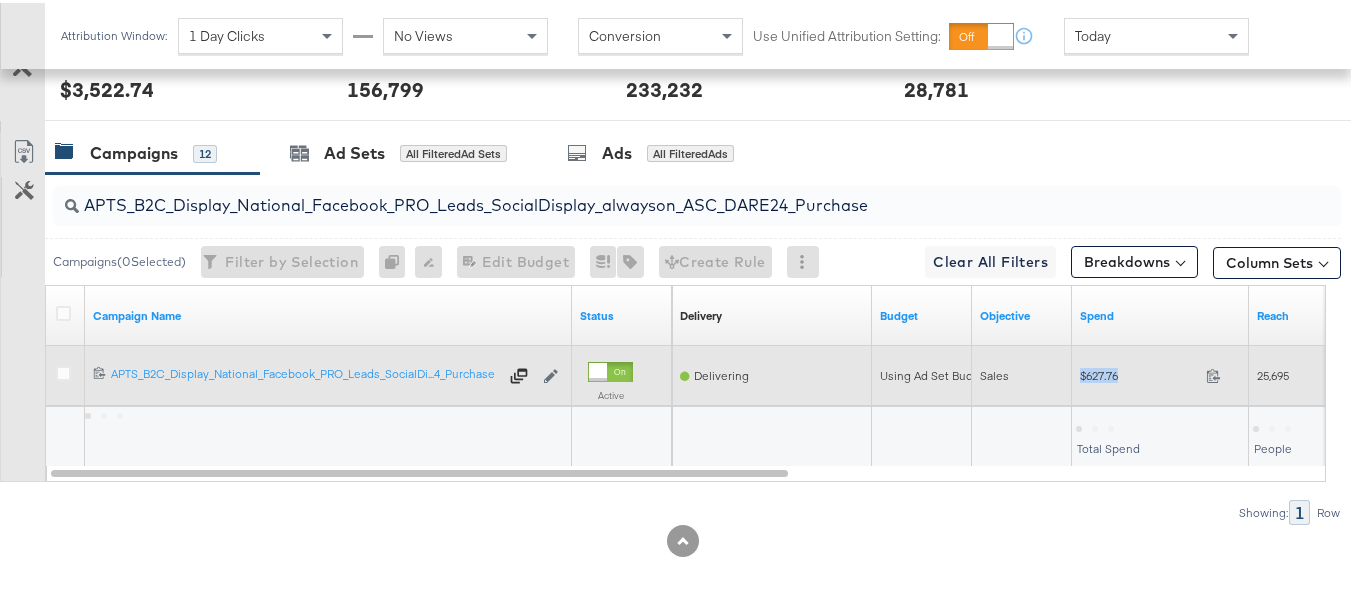 click on "$627.76" at bounding box center (1139, 372) 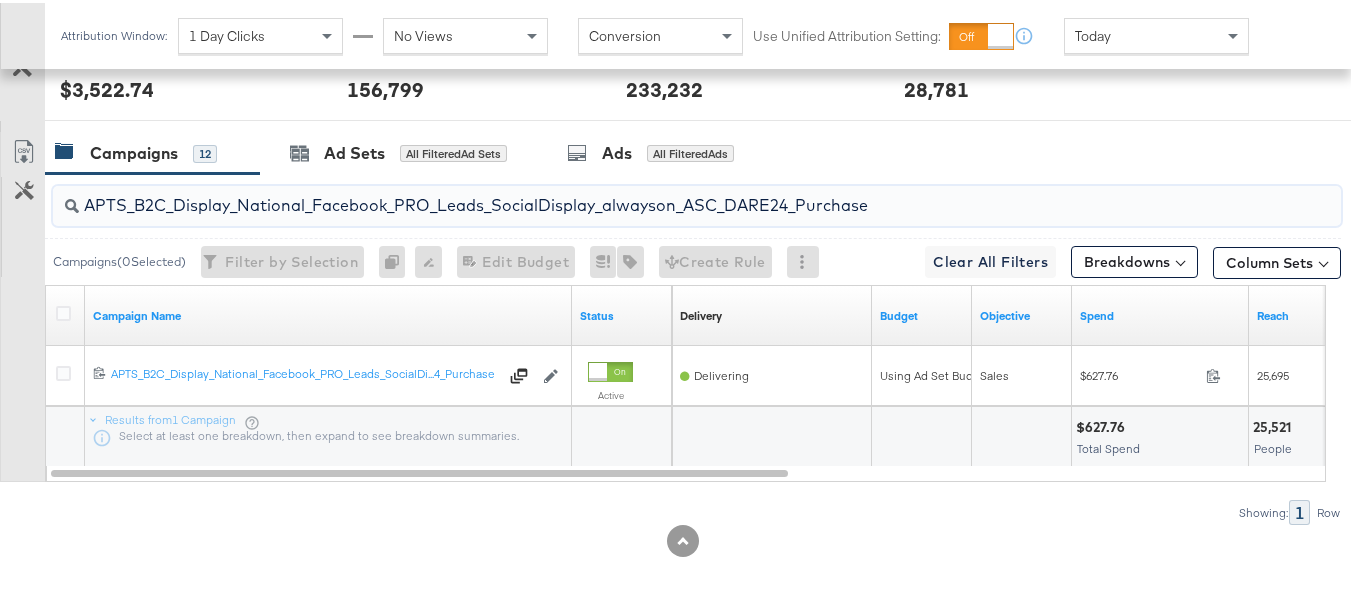 click on "APTS_B2C_Display_National_Facebook_PRO_Leads_SocialDisplay_alwayson_ASC_DARE24_Purchase" at bounding box center (653, 194) 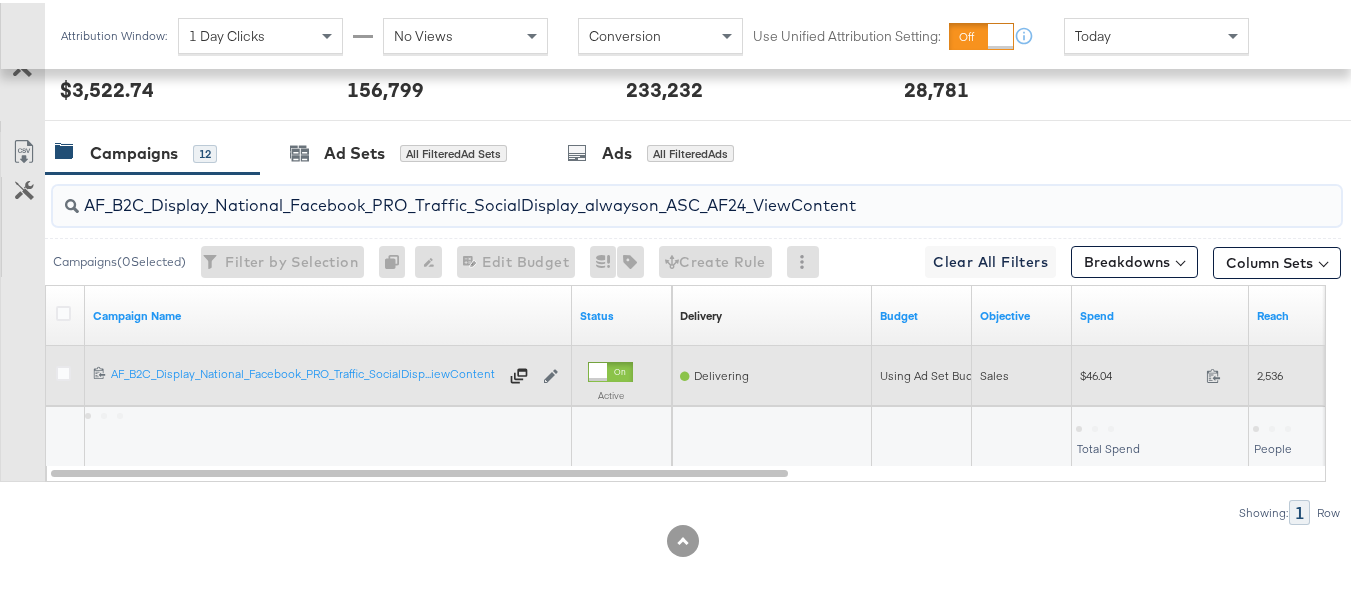 type on "AF_B2C_Display_National_Facebook_PRO_Traffic_SocialDisplay_alwayson_ASC_AF24_ViewContent" 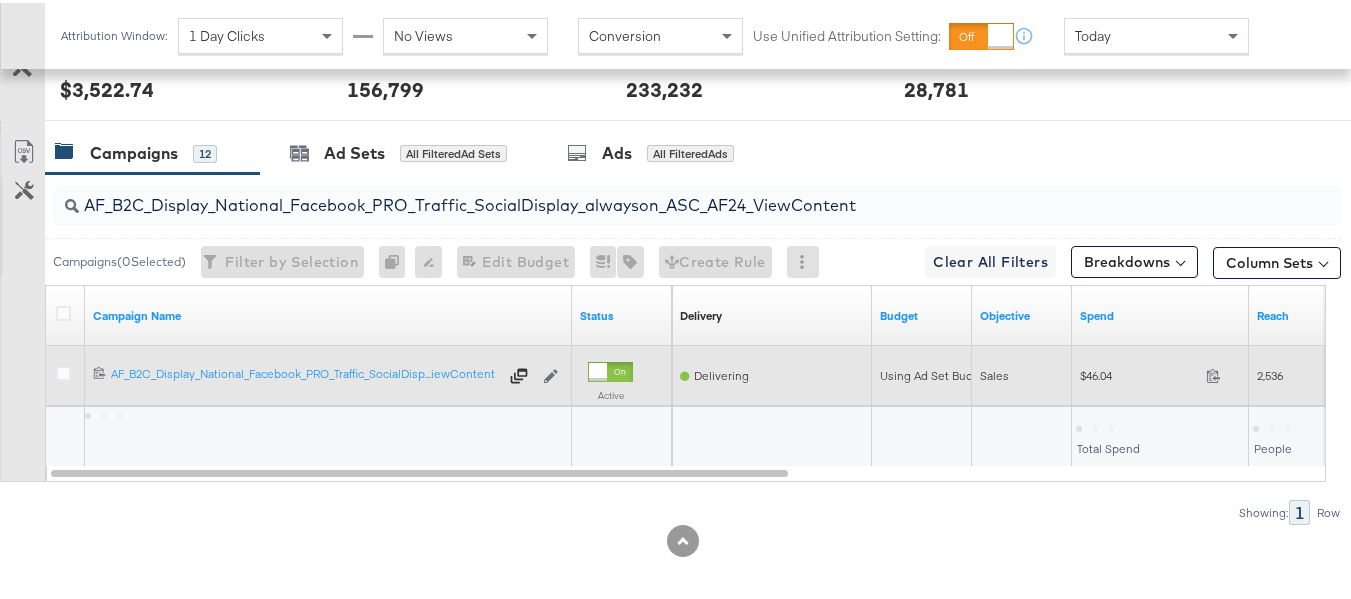 click on "$46.04   46.04" at bounding box center (1160, 372) 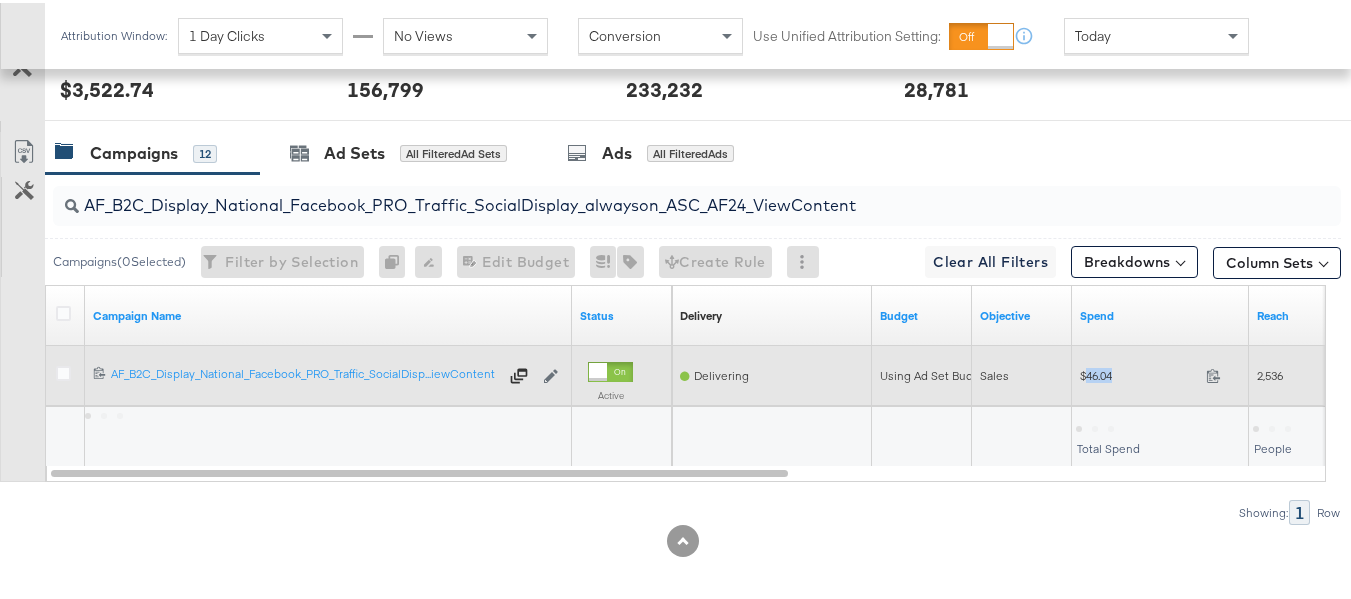 click on "$46.04   46.04" at bounding box center [1160, 372] 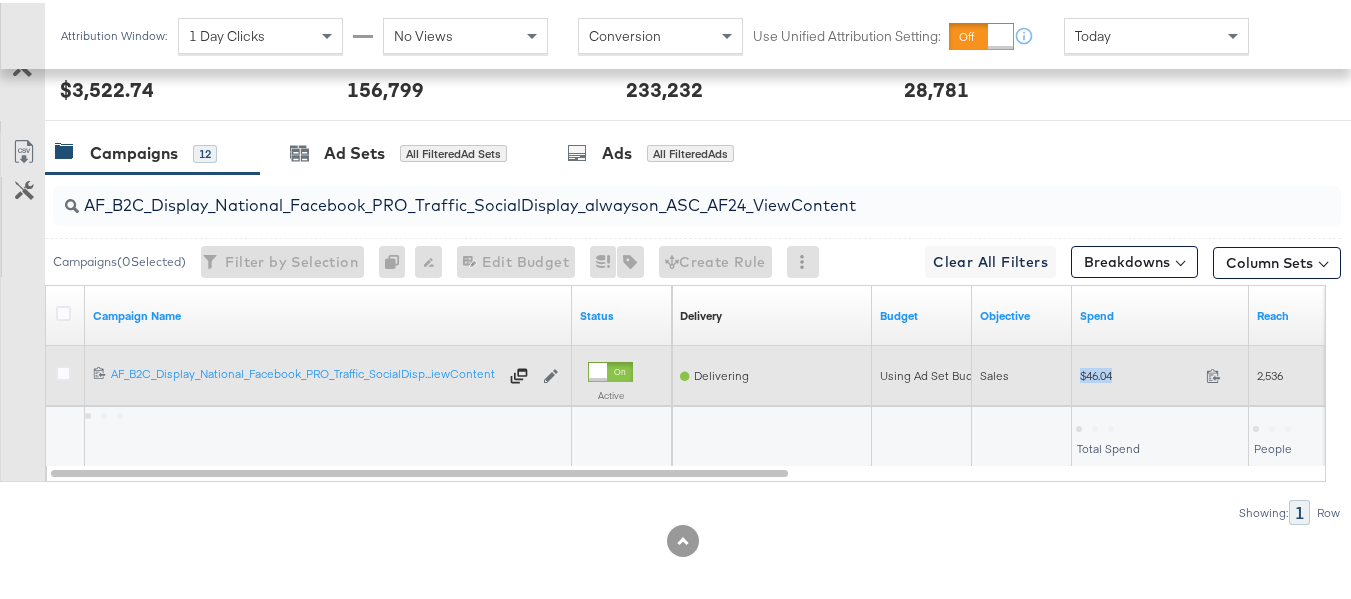 click on "$46.04   46.04" at bounding box center [1160, 372] 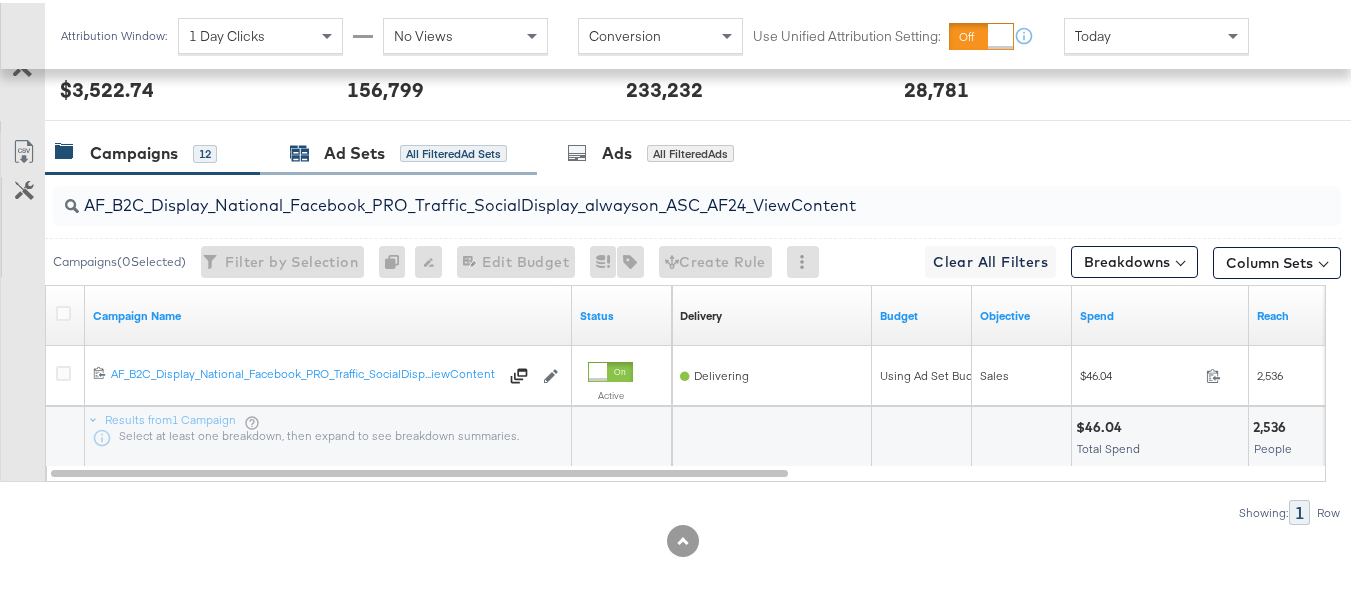 click on "Ad Sets All Filtered  Ad Sets" at bounding box center (398, 150) 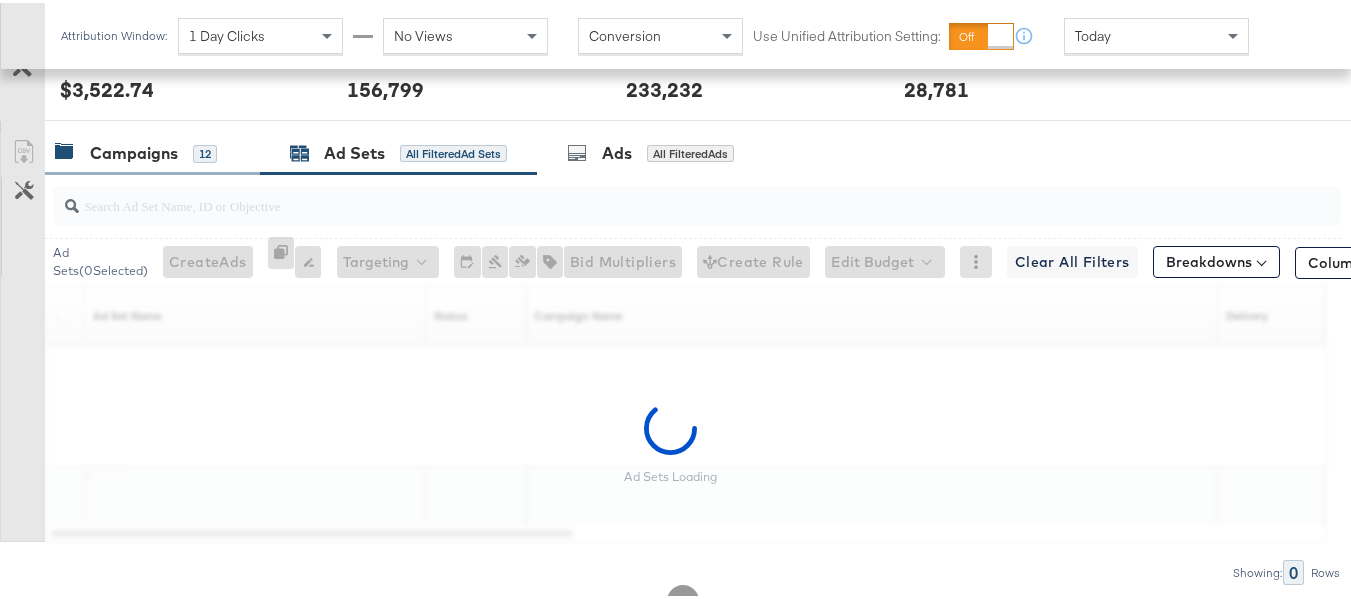 click on "Campaigns" at bounding box center [134, 150] 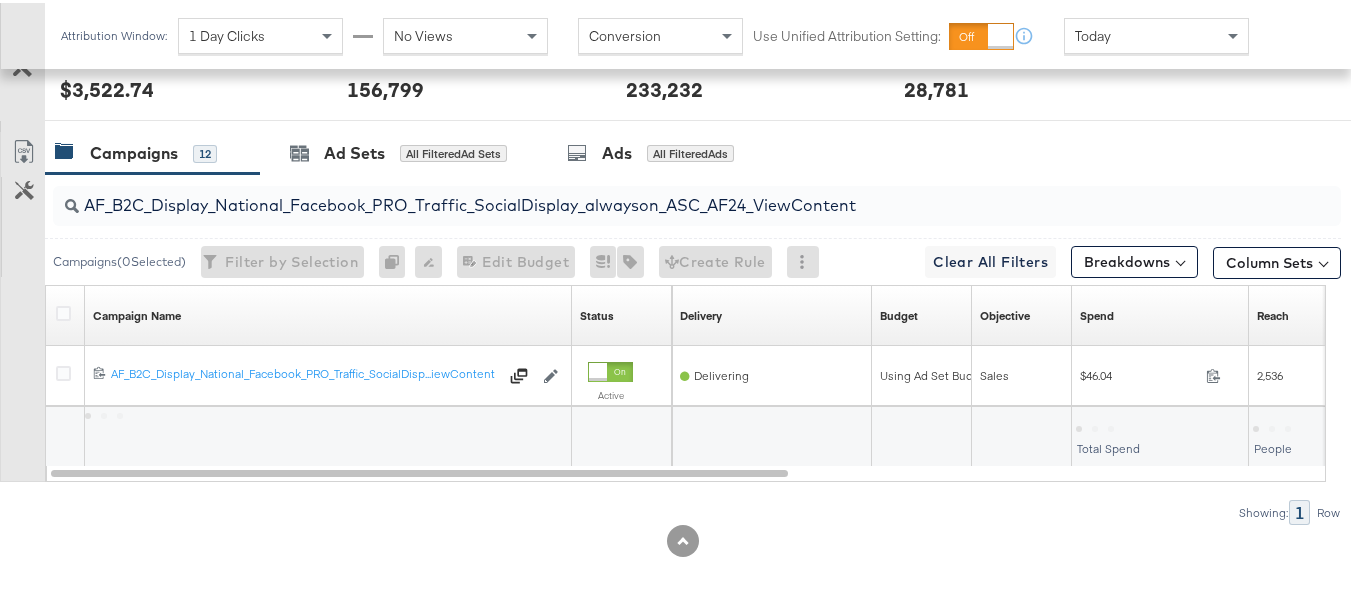 click on "AF_B2C_Display_National_Facebook_PRO_Traffic_SocialDisplay_alwayson_ASC_AF24_ViewContent" at bounding box center (697, 203) 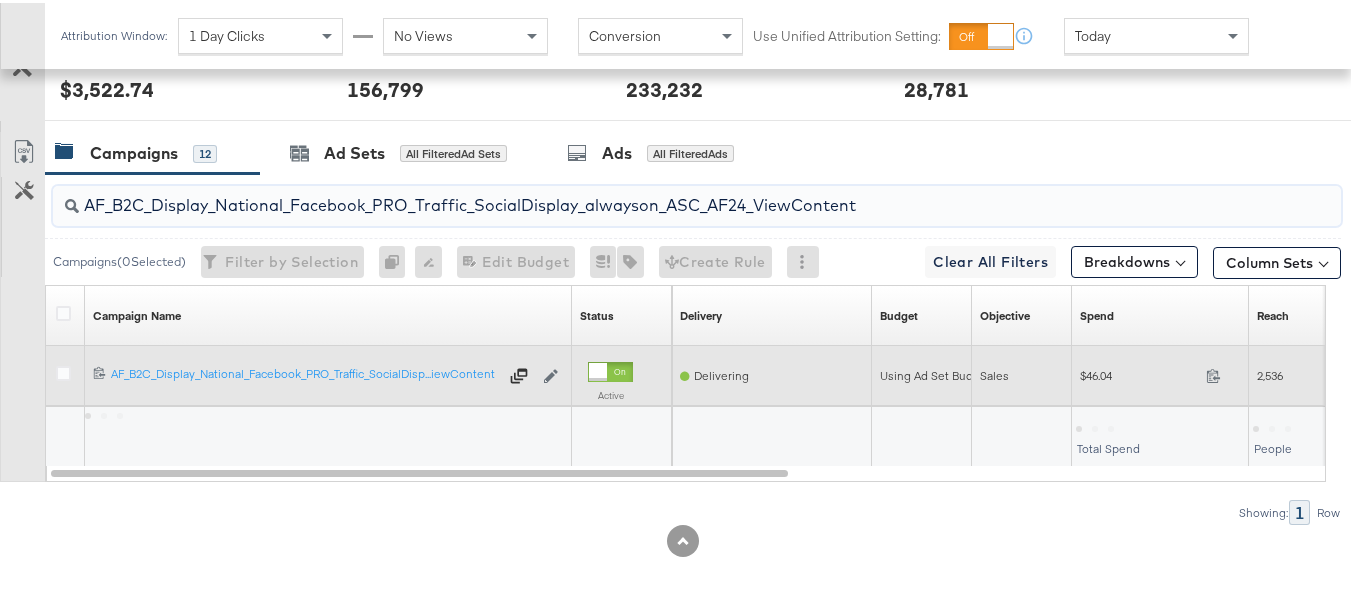 paste on "FR_B2C_Display_National_Facebook_PRO_Traffic_SocialDisplay_alwayson_ASC_FR" 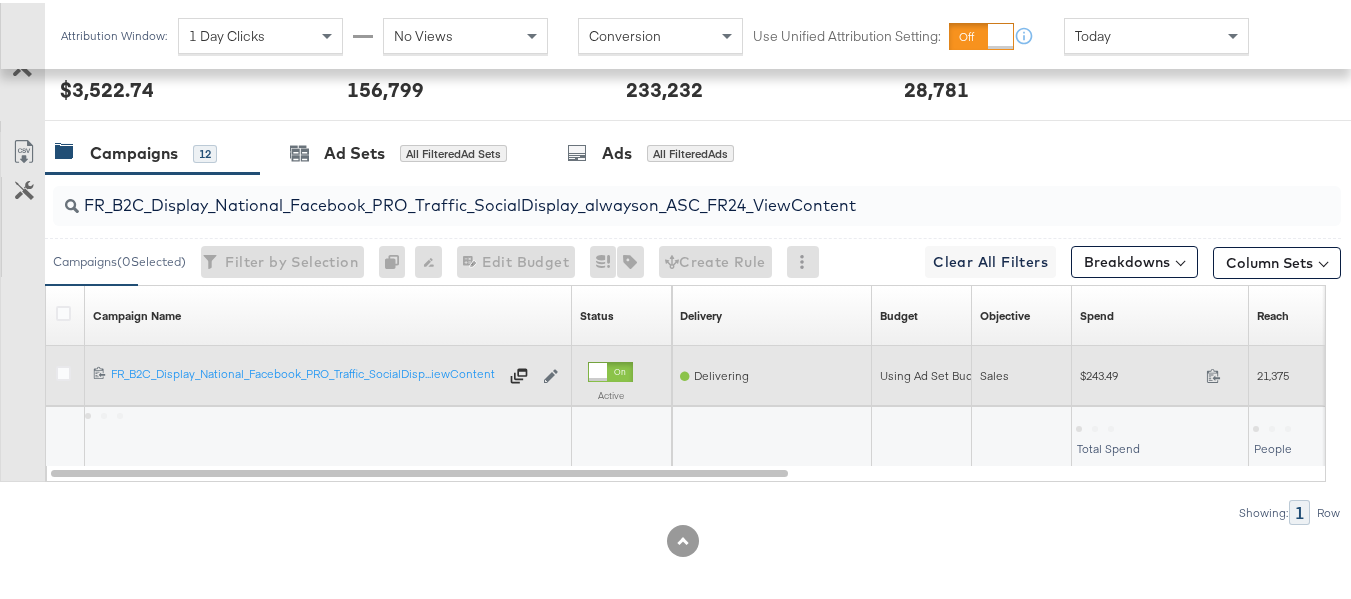click on "$243.49" at bounding box center (1139, 372) 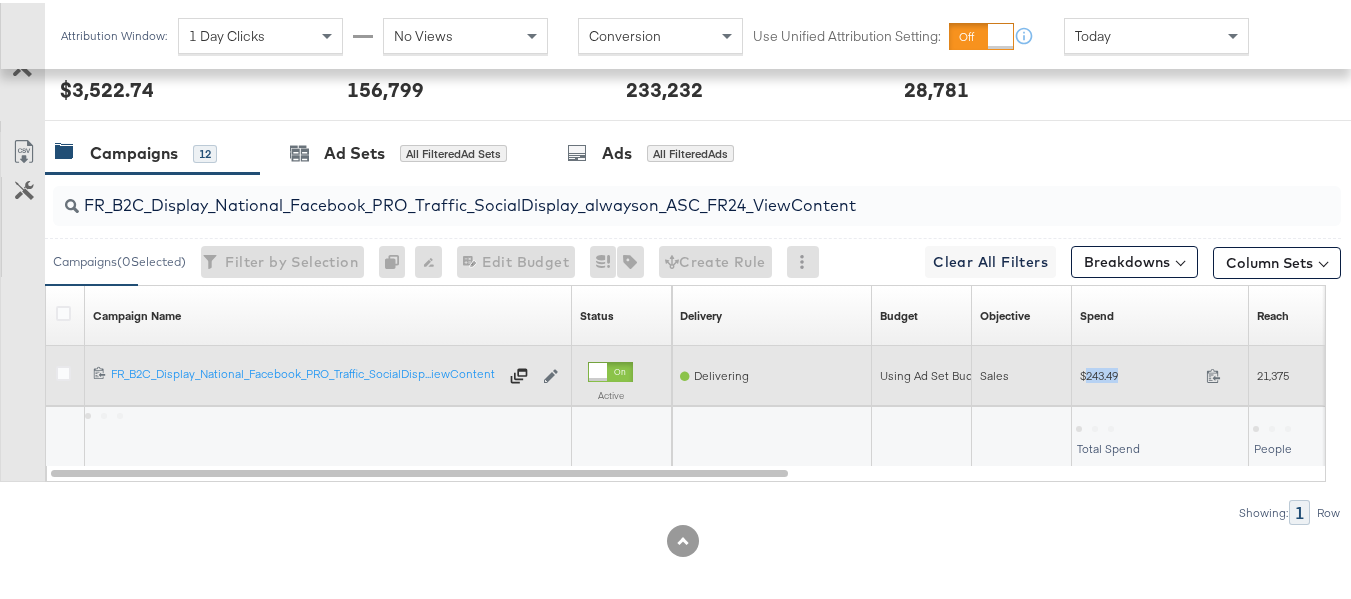 click on "$243.49" at bounding box center [1139, 372] 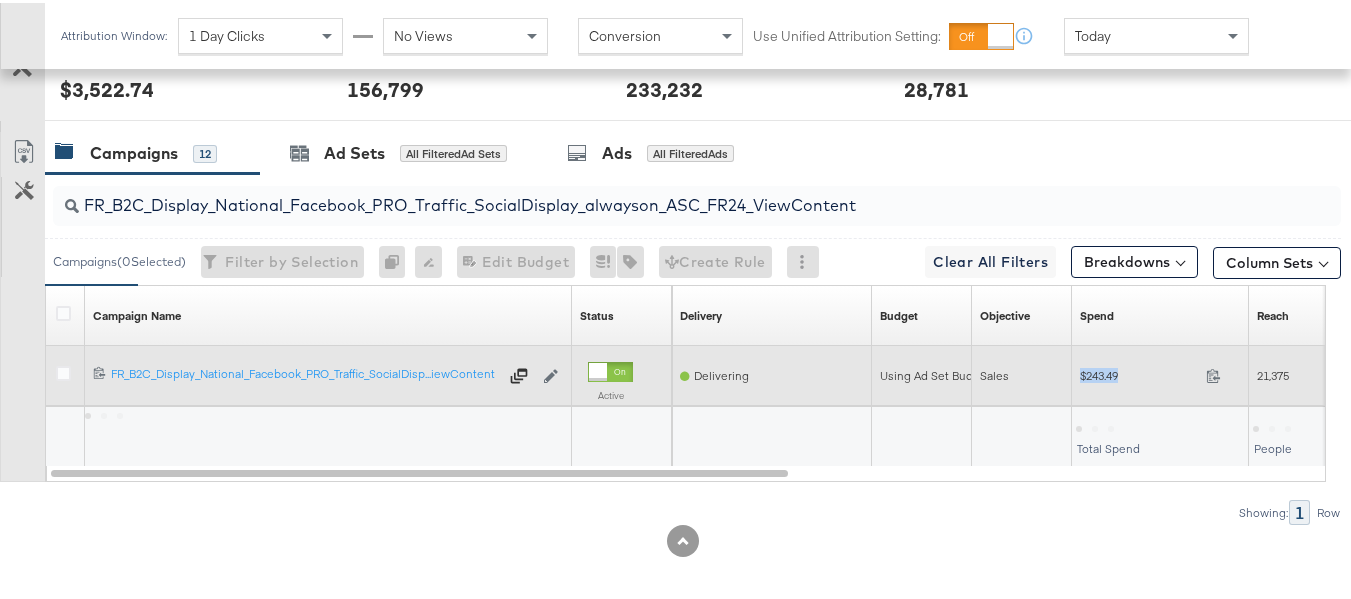 click on "$243.49" at bounding box center [1139, 372] 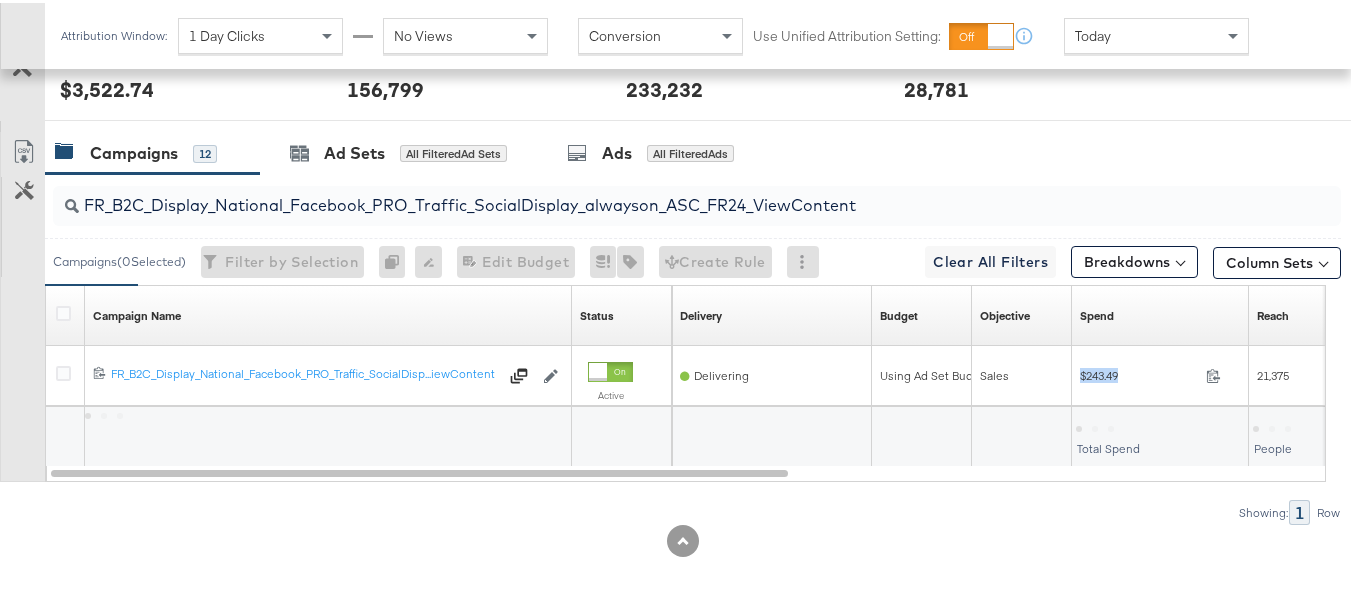 copy on "$243.49" 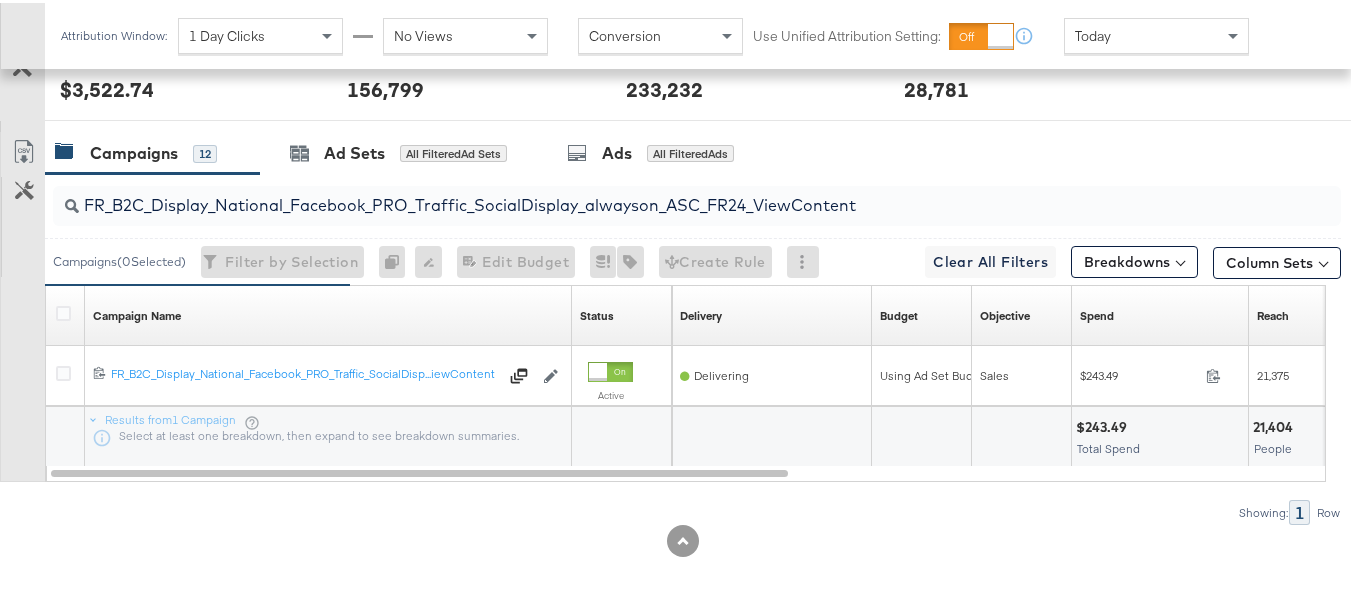 click on "FR_B2C_Display_National_Facebook_PRO_Traffic_SocialDisplay_alwayson_ASC_FR24_ViewContent" at bounding box center (653, 194) 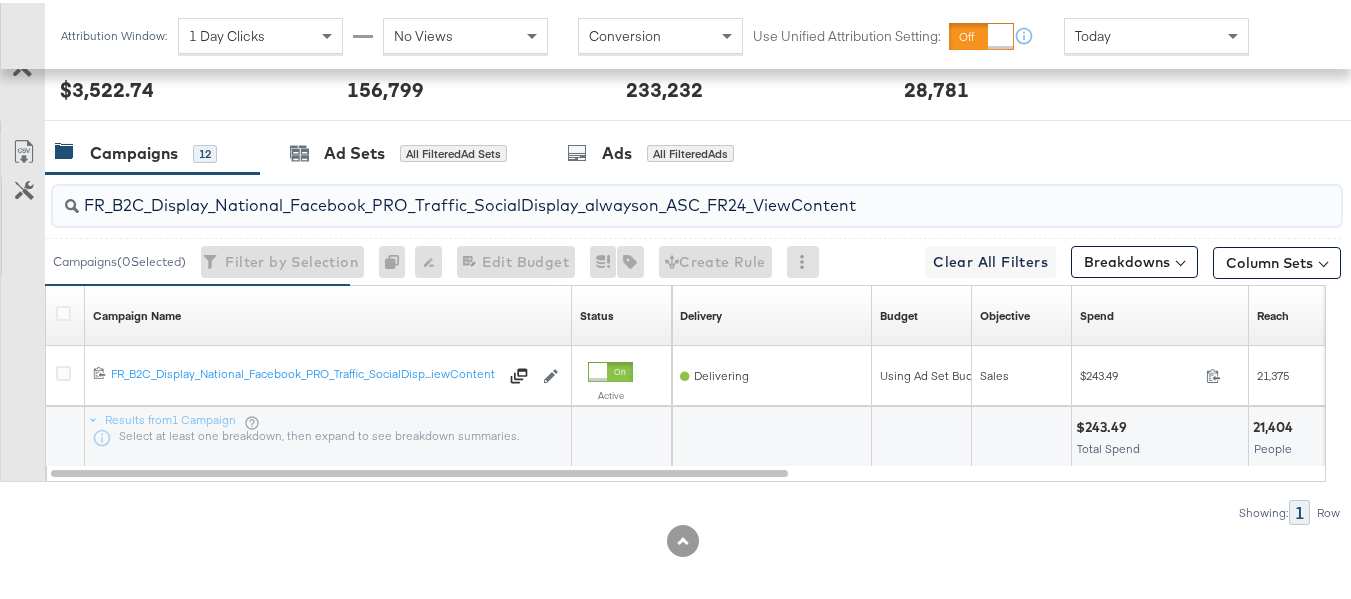 paste on "AHL_B2C_Display_National_Facebook_PRO_Traffic_SocialDisplay_alwayson_ASC_AHL" 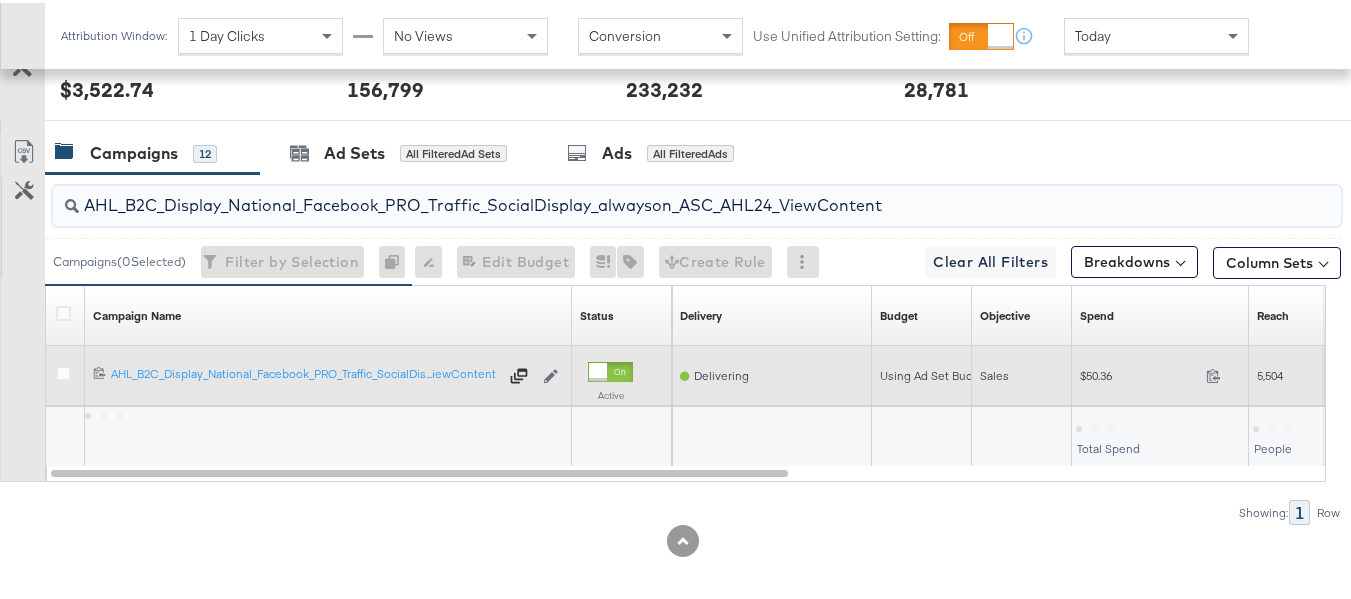 type on "AHL_B2C_Display_National_Facebook_PRO_Traffic_SocialDisplay_alwayson_ASC_AHL24_ViewContent" 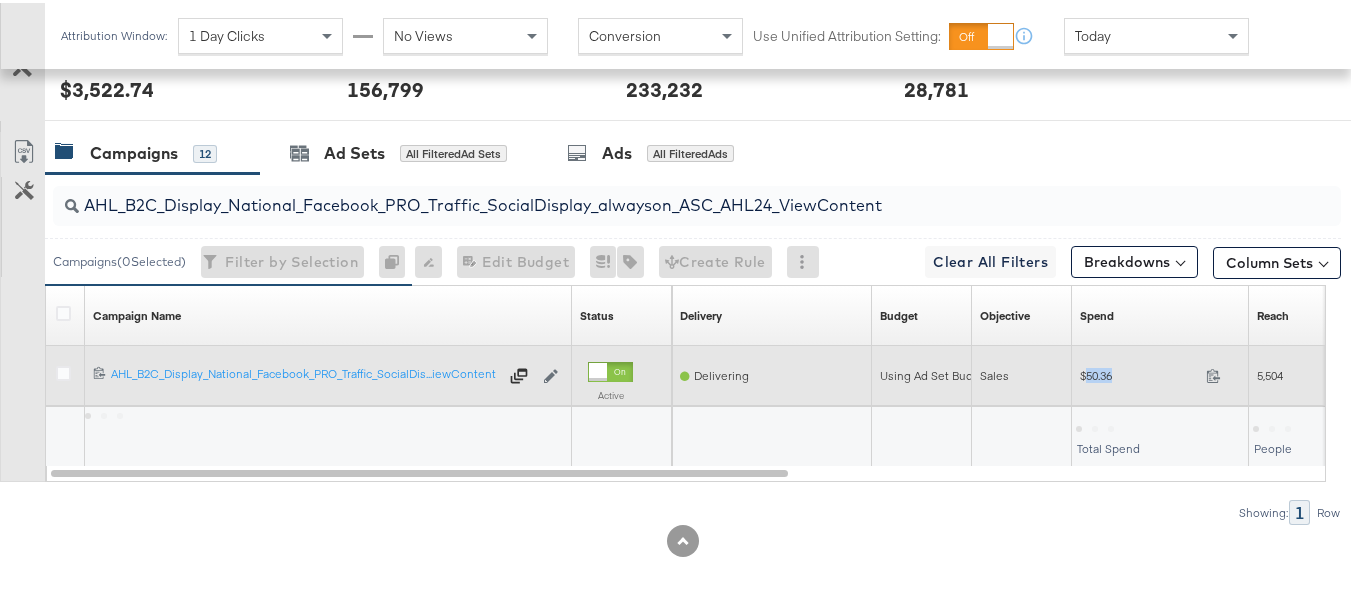 click on "$50.36   50.36" at bounding box center (1160, 372) 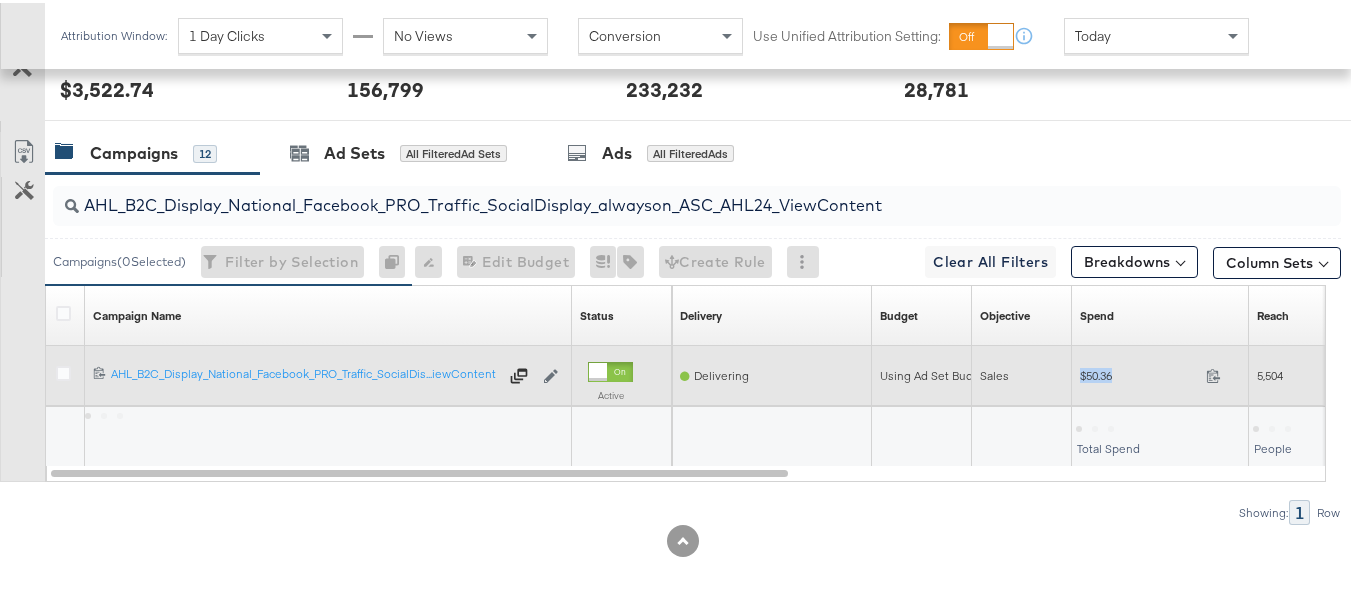 click on "$50.36   50.36" at bounding box center [1160, 372] 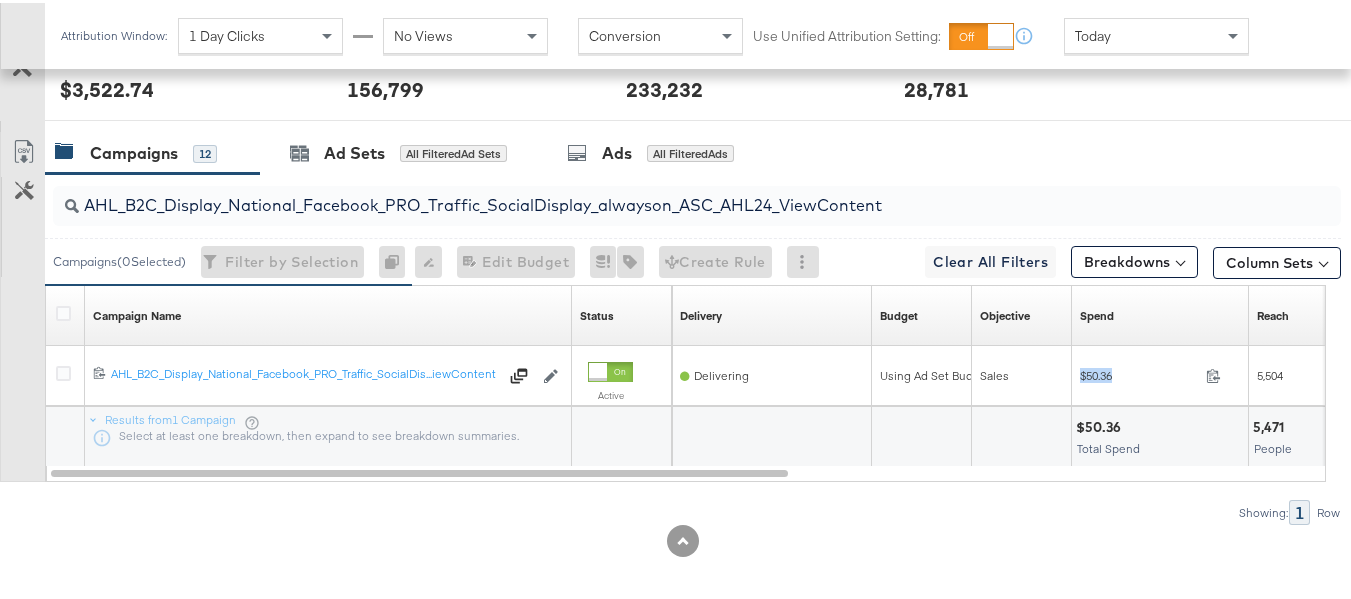 copy on "$50.36" 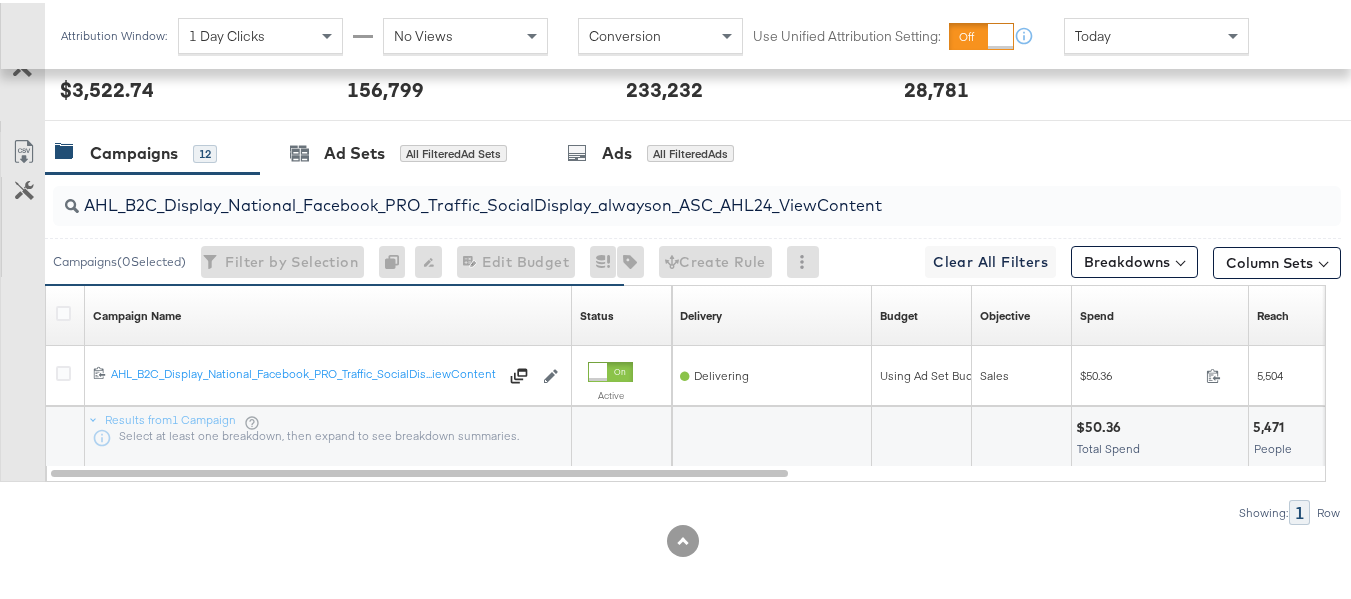 click at bounding box center (1185, 424) 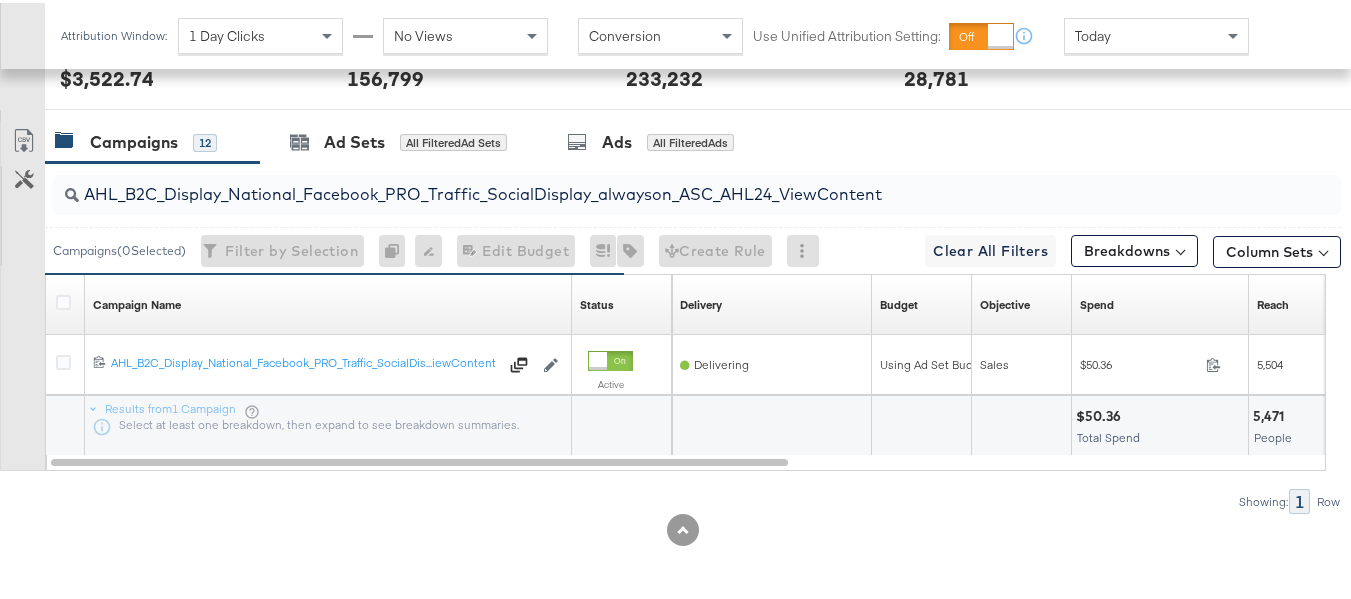 scroll, scrollTop: 0, scrollLeft: 0, axis: both 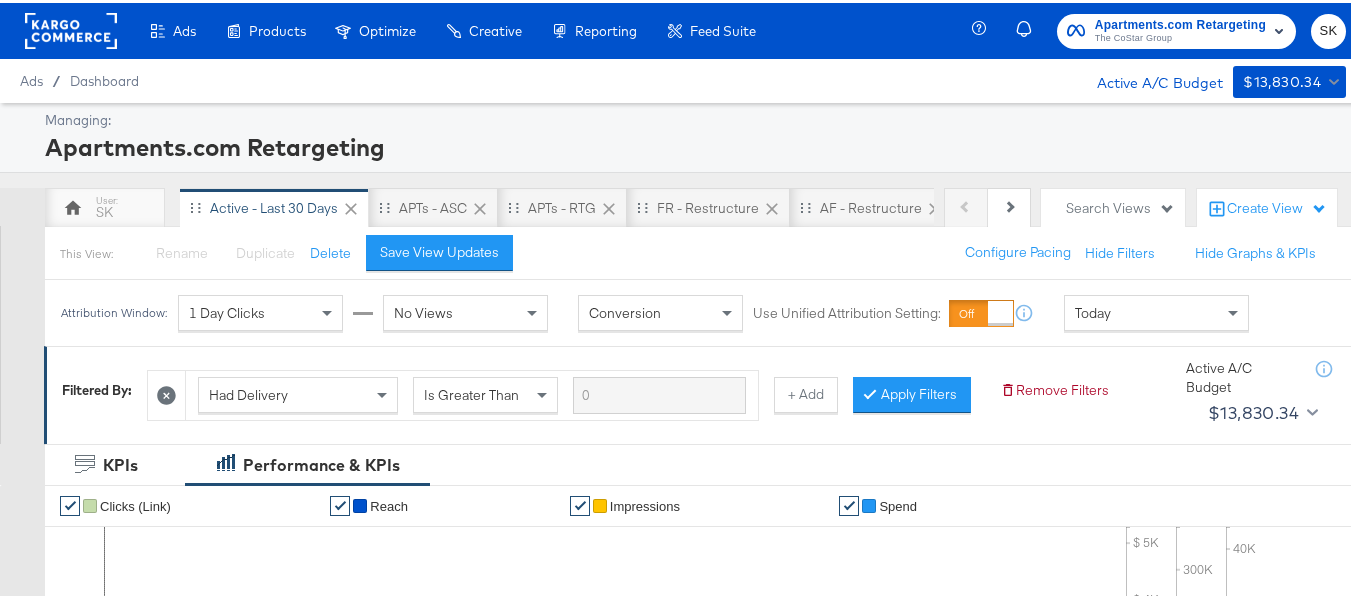 click on "The CoStar Group" at bounding box center (1180, 36) 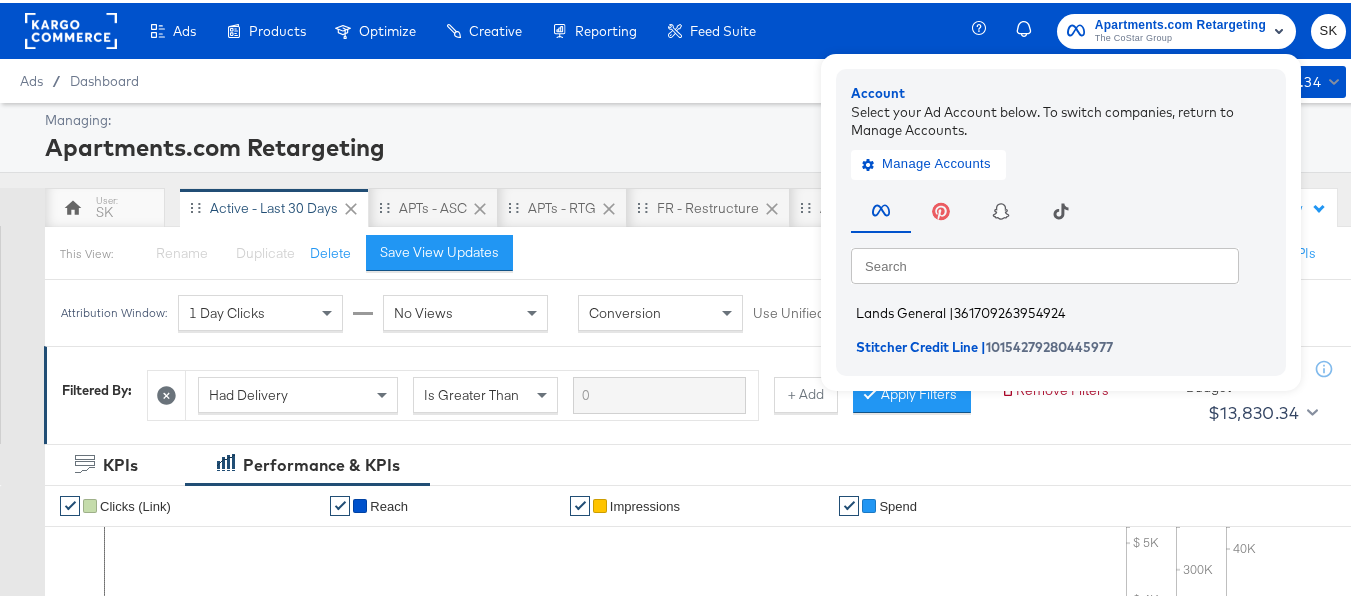 click on "361709263954924" at bounding box center [1009, 310] 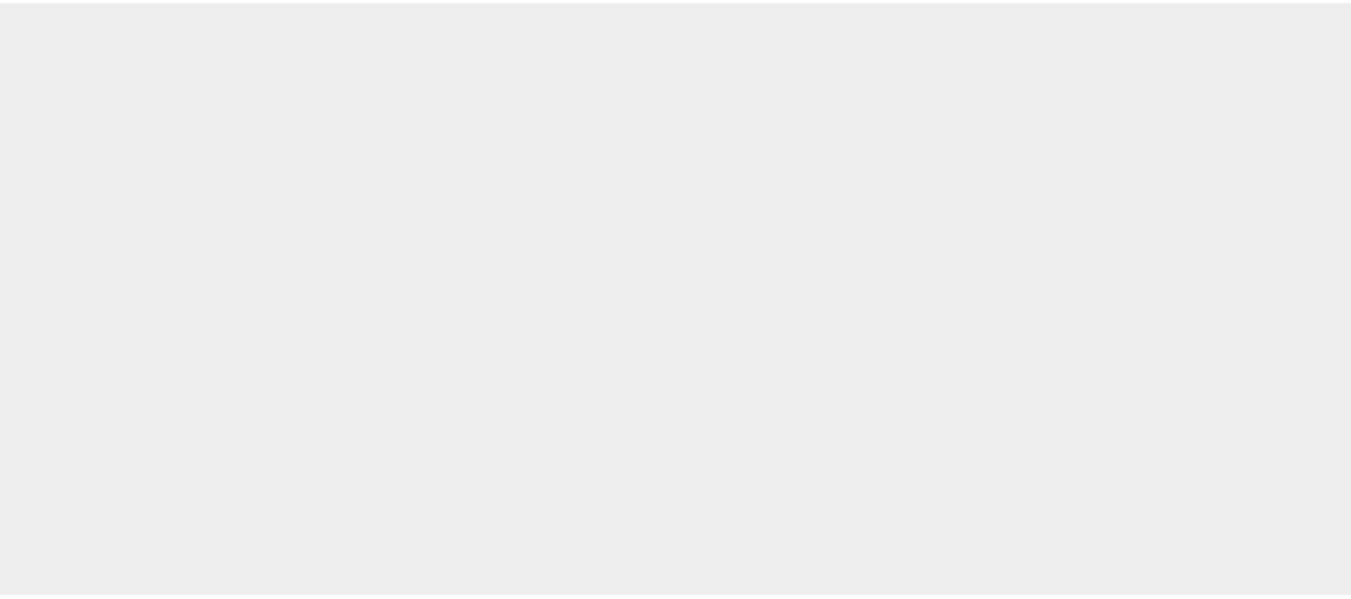scroll, scrollTop: 0, scrollLeft: 0, axis: both 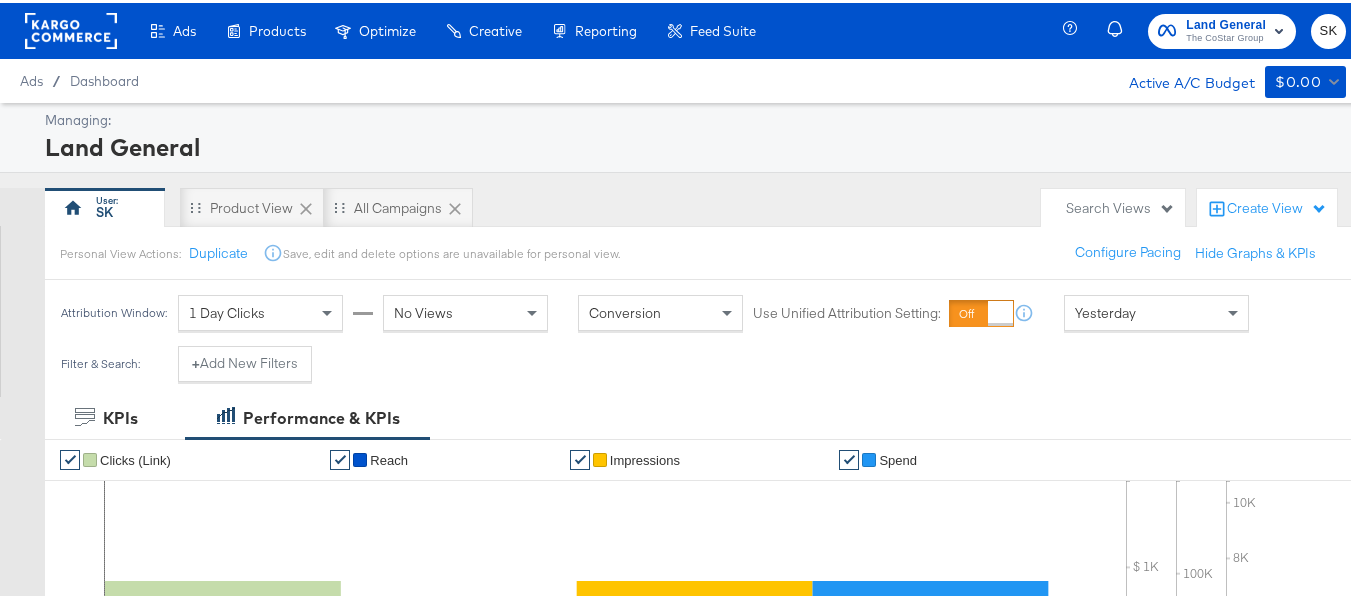 click on "Yesterday" at bounding box center [1105, 310] 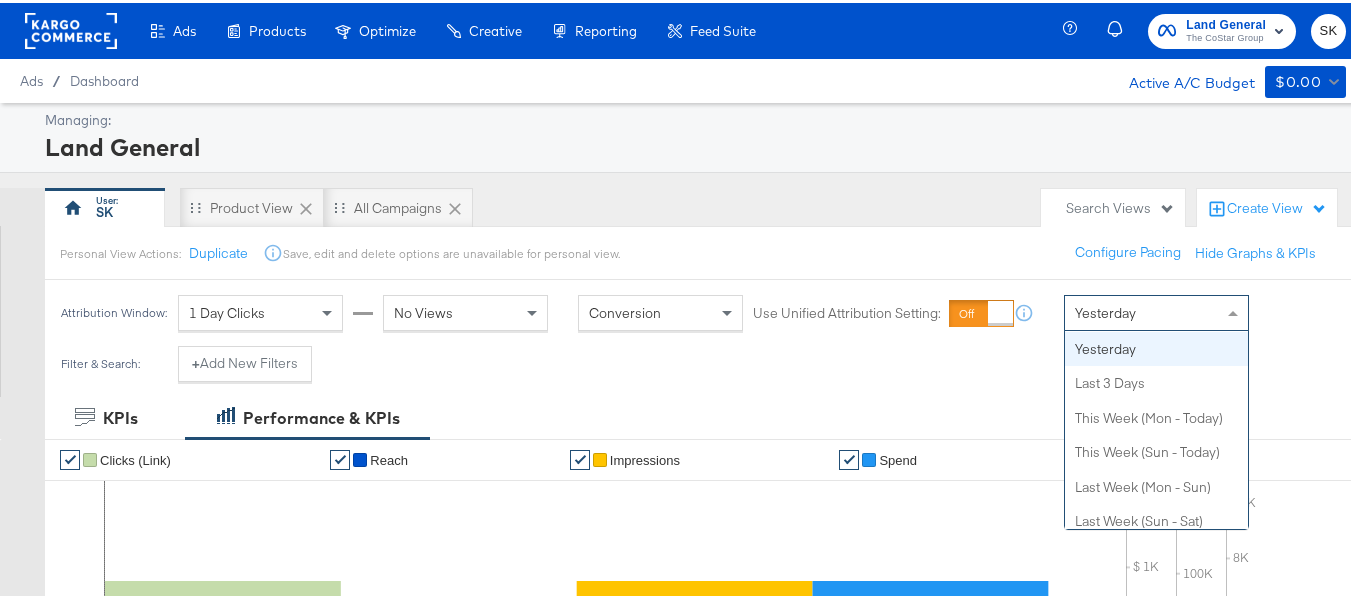 scroll, scrollTop: 0, scrollLeft: 0, axis: both 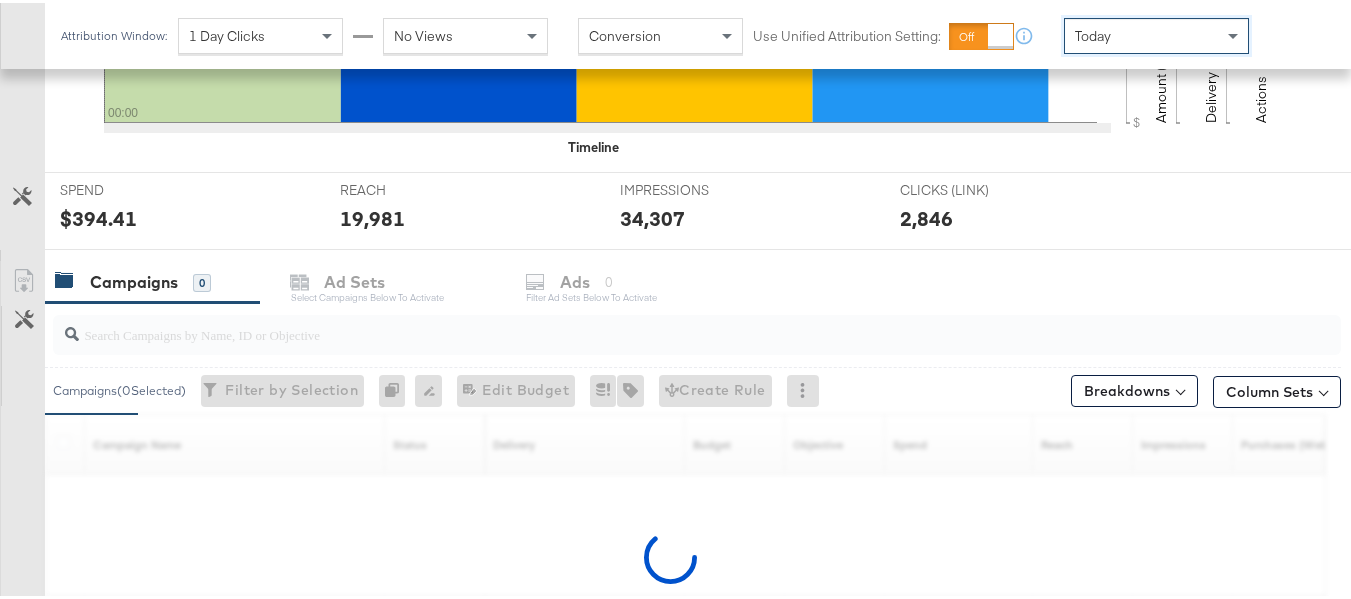 click at bounding box center [653, 323] 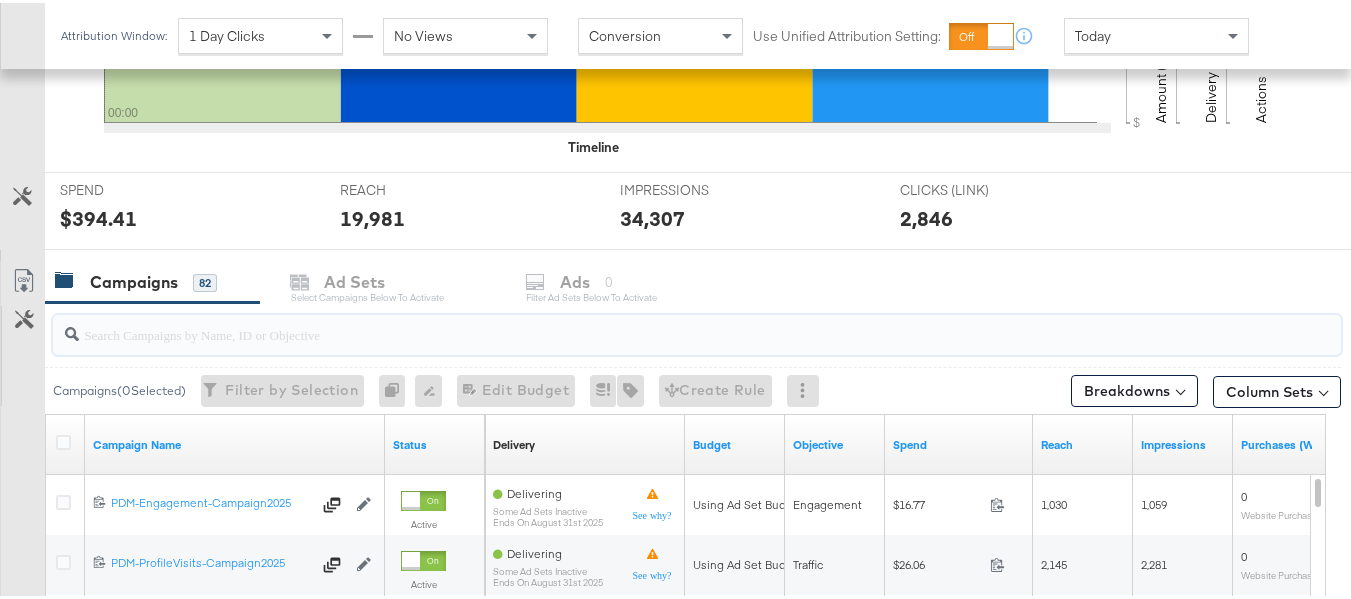 paste on "B2C_LAND_KC_RT_Sig_24" 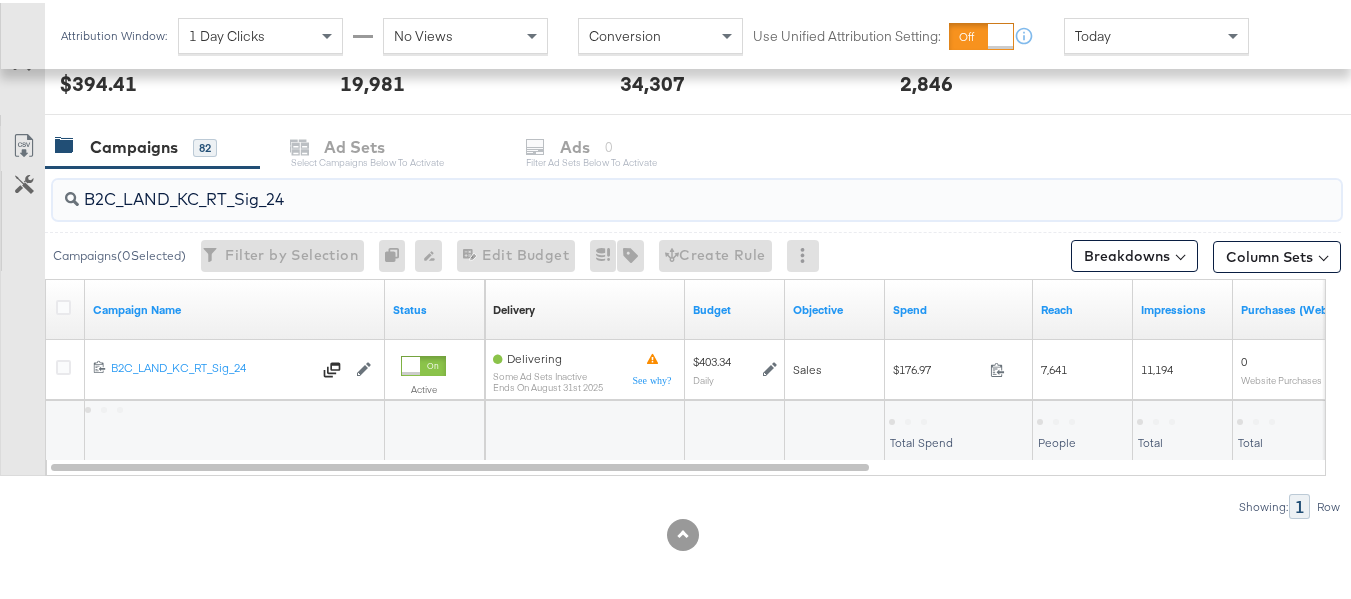 scroll, scrollTop: 798, scrollLeft: 0, axis: vertical 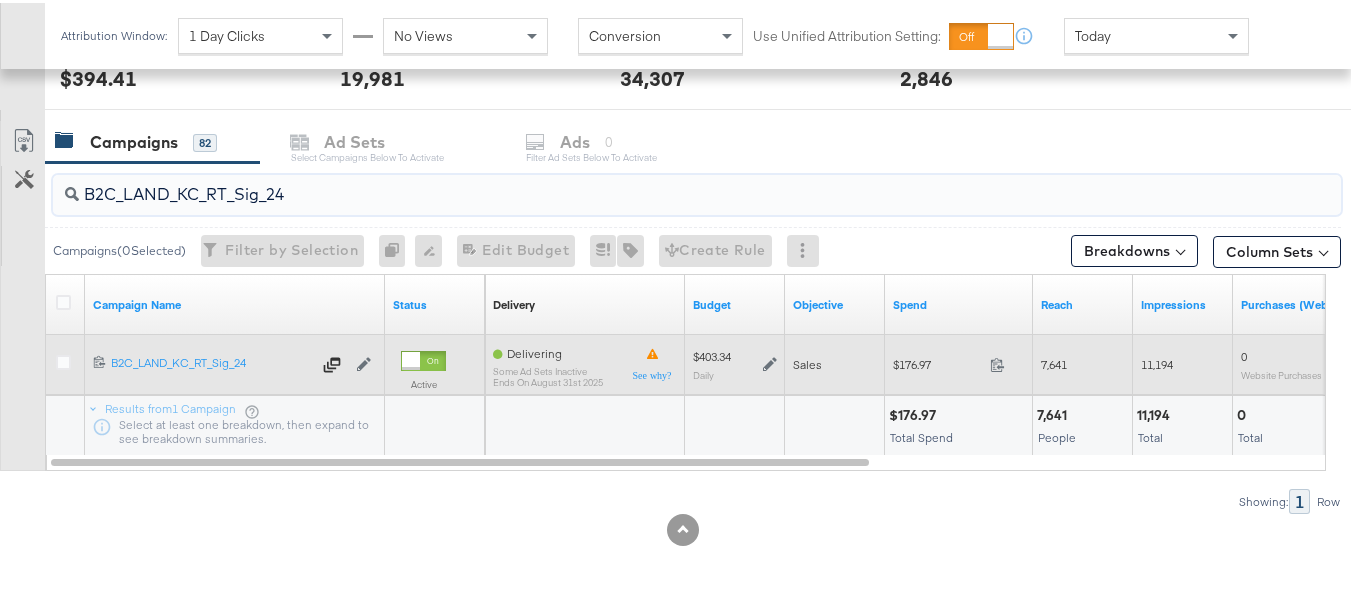 click on "$176.97" at bounding box center [937, 361] 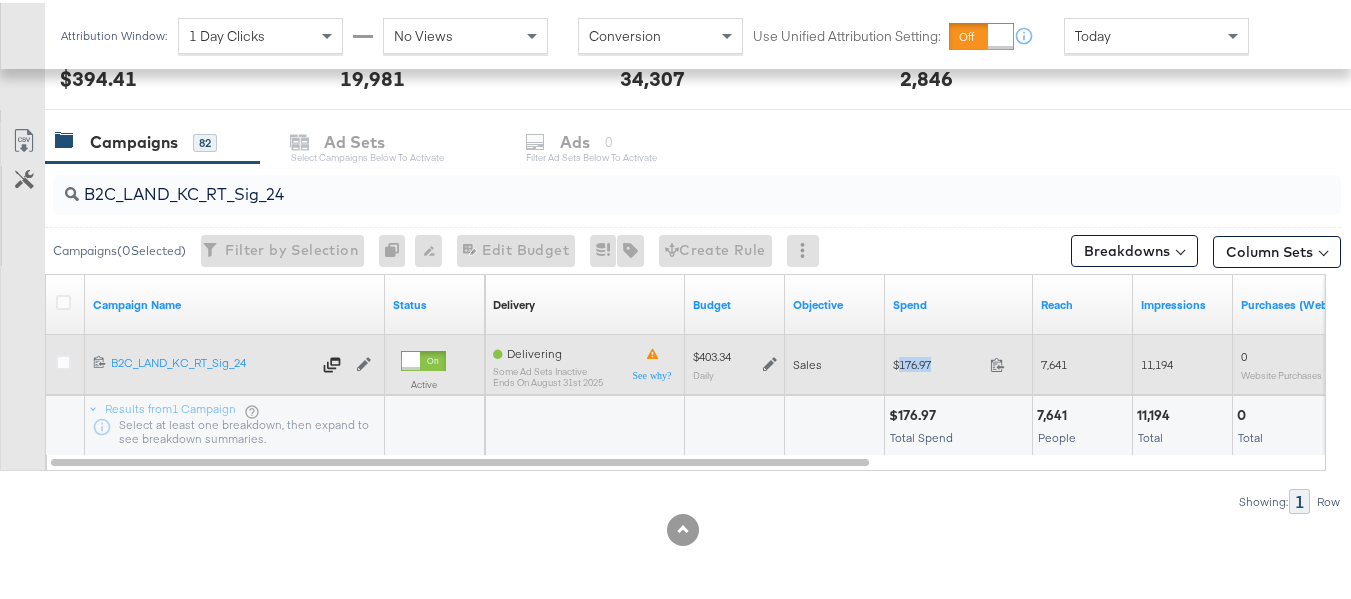 click on "$176.97" at bounding box center (937, 361) 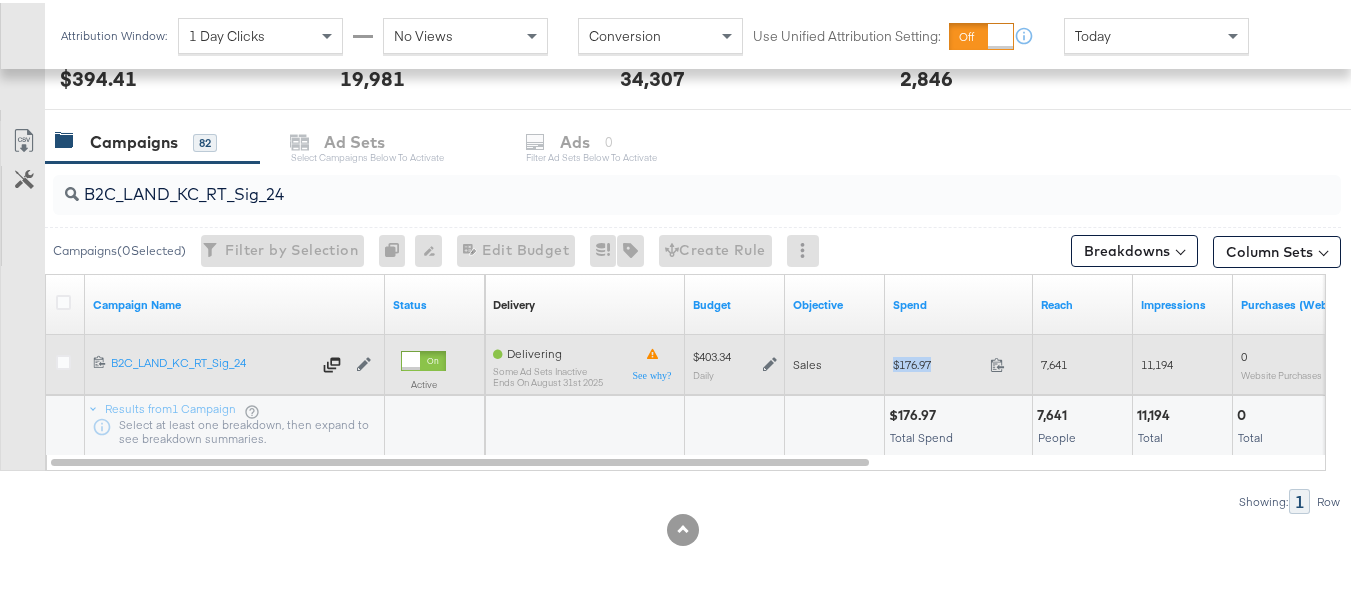 click on "$176.97" at bounding box center (937, 361) 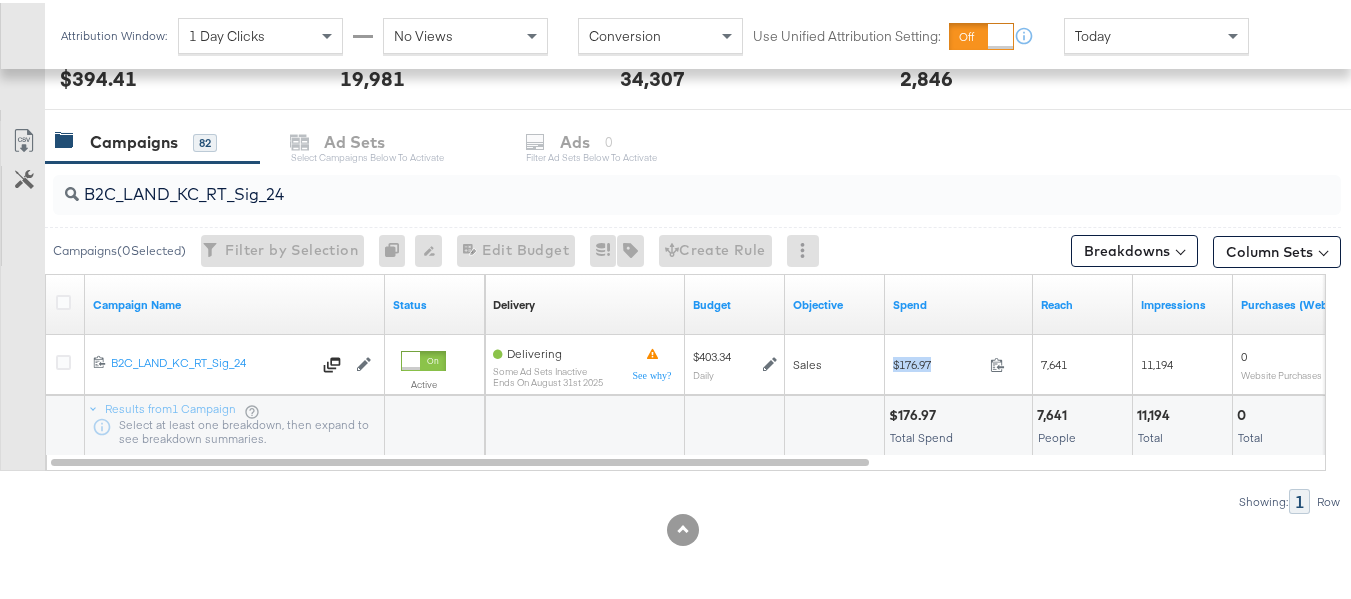 copy on "$176.97" 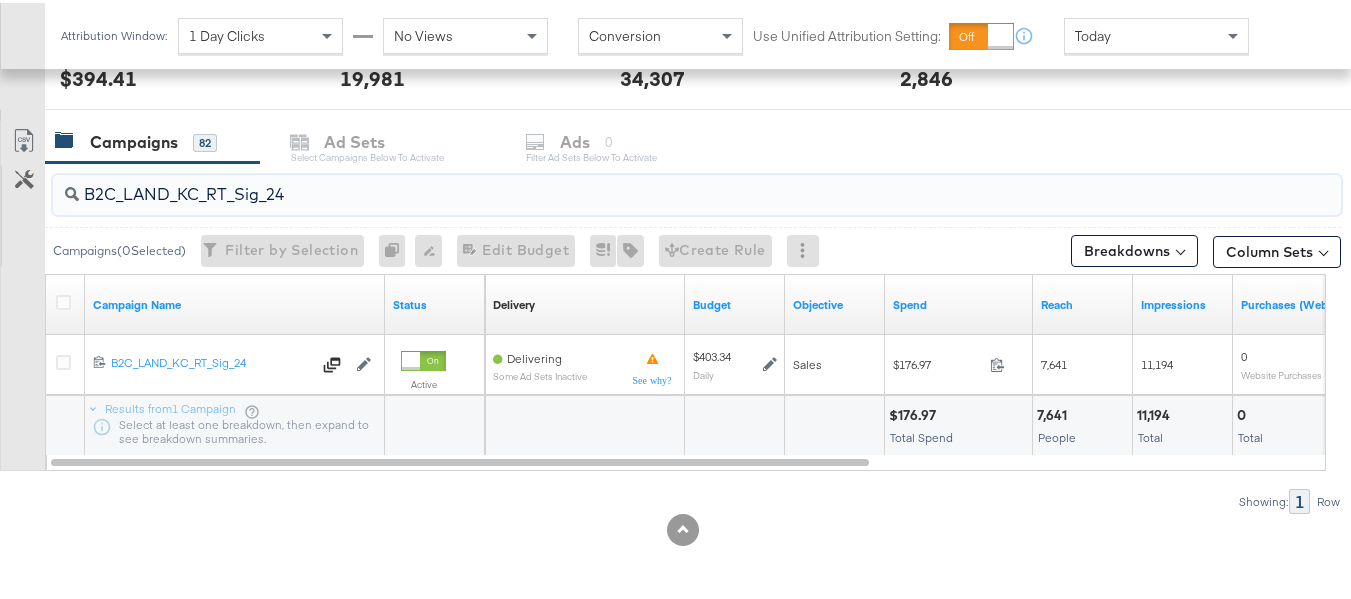 click on "B2C_LAND_KC_RT_Sig_24" at bounding box center [653, 183] 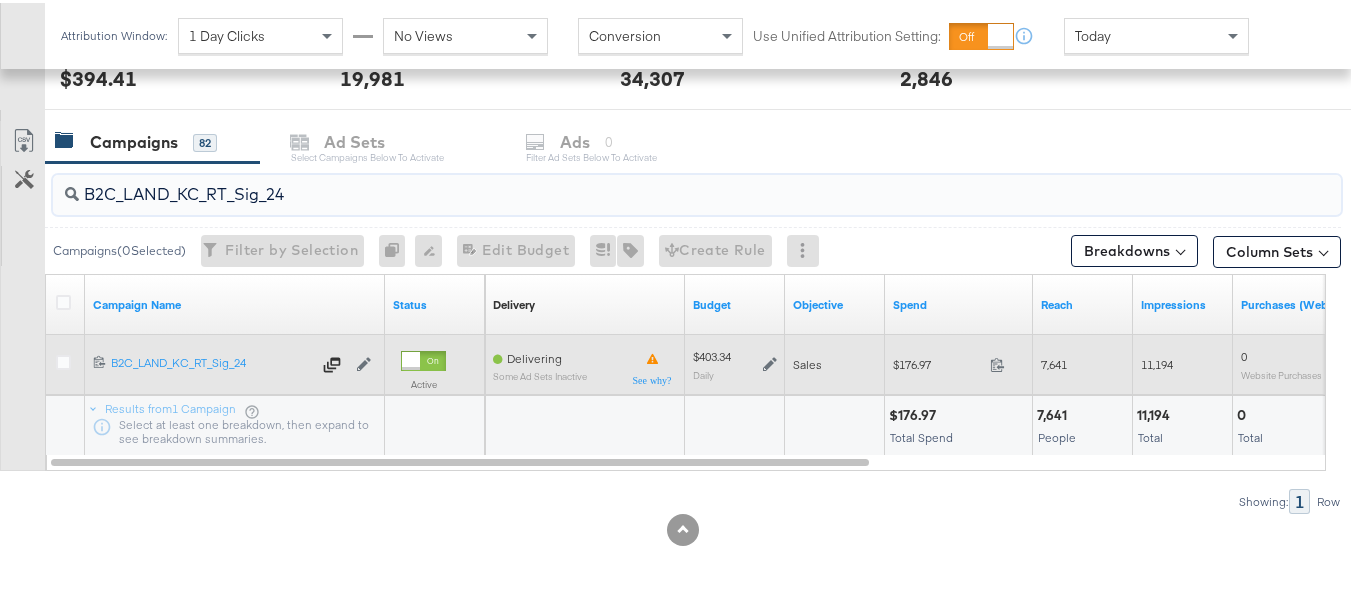 paste on "B_Ecommerce_KC_Retargeting_LW&LOA_Traffic" 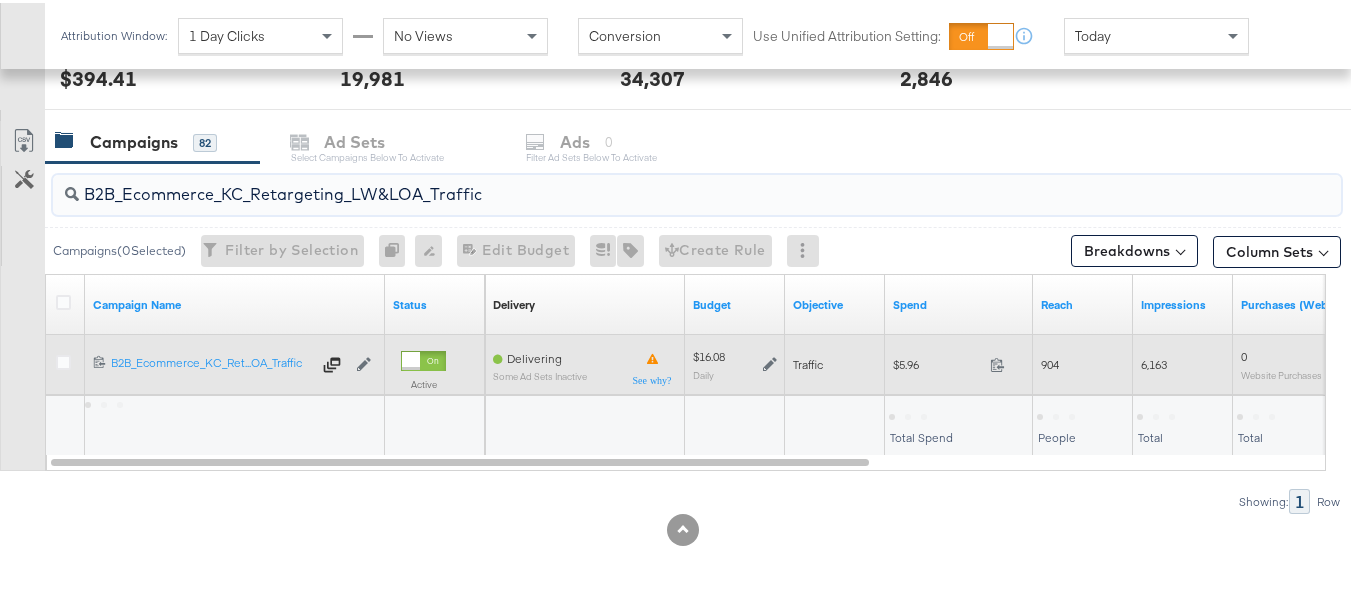 click on "$5.96" at bounding box center [937, 361] 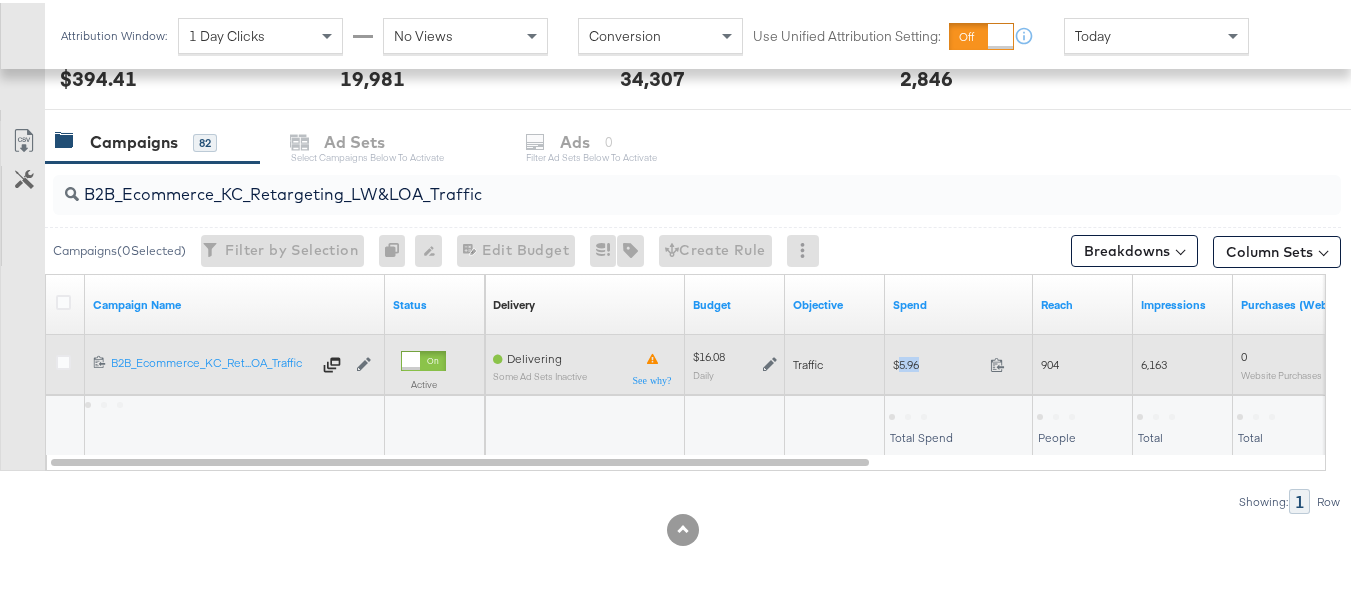 click on "$5.96" at bounding box center (937, 361) 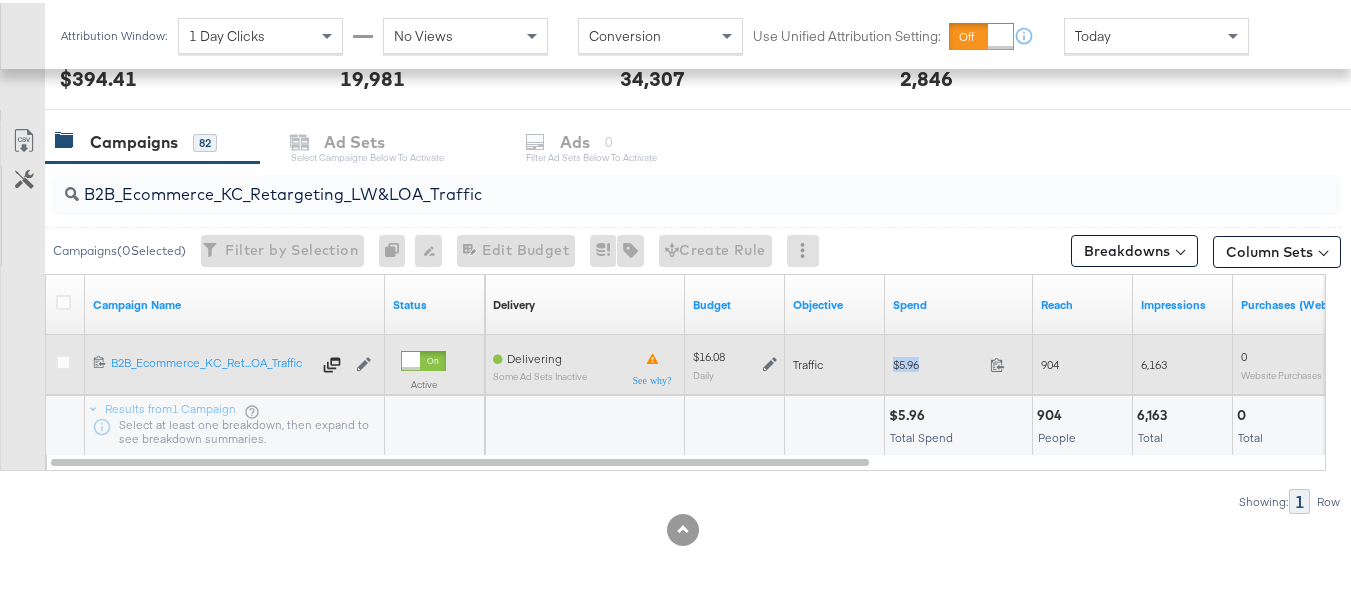 click on "$5.96" at bounding box center [937, 361] 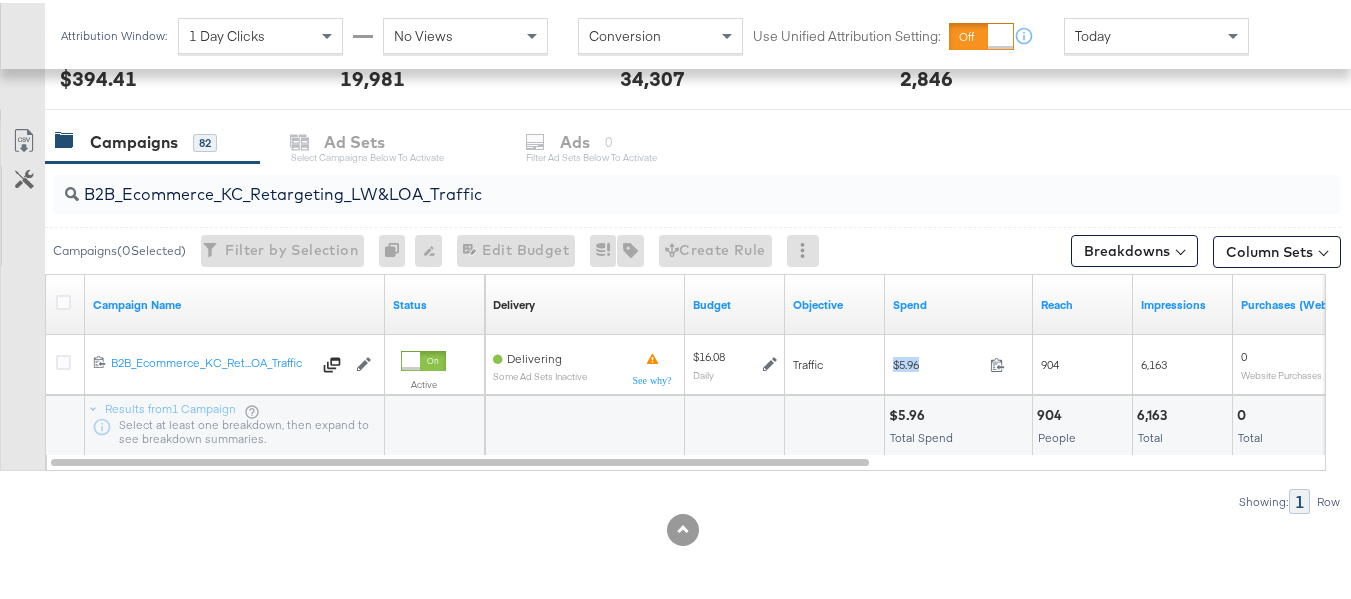 copy on "$5.96" 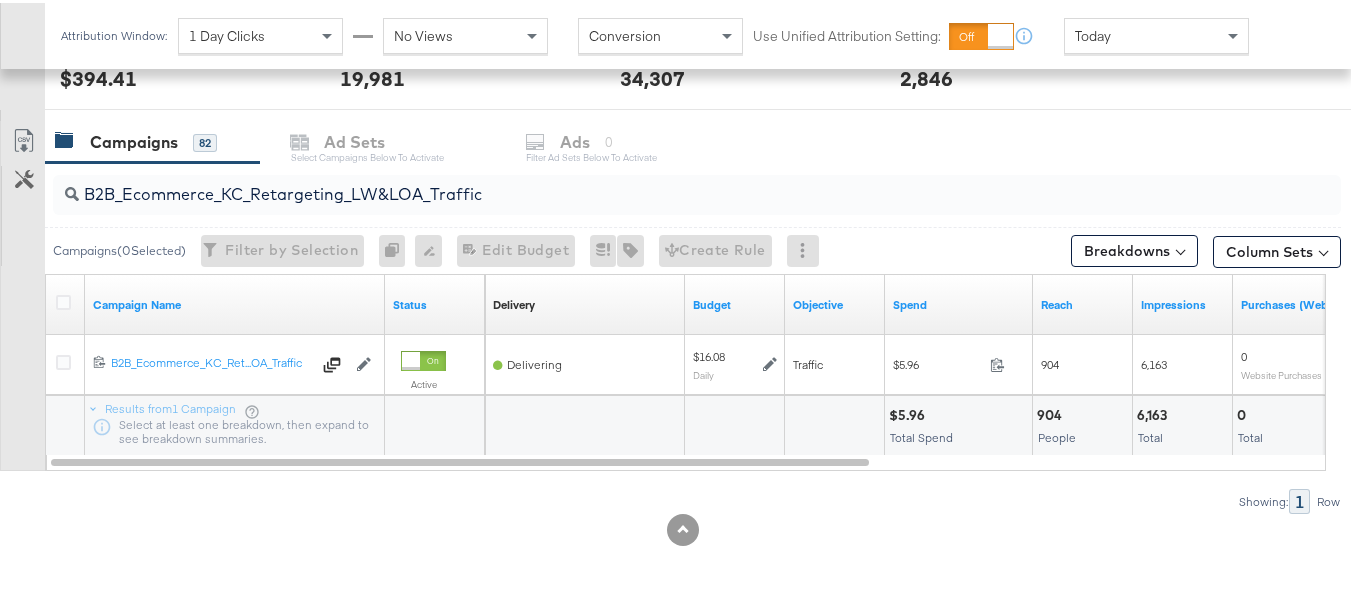 click on "B2B_Ecommerce_KC_Retargeting_LW&LOA_Traffic" at bounding box center (653, 183) 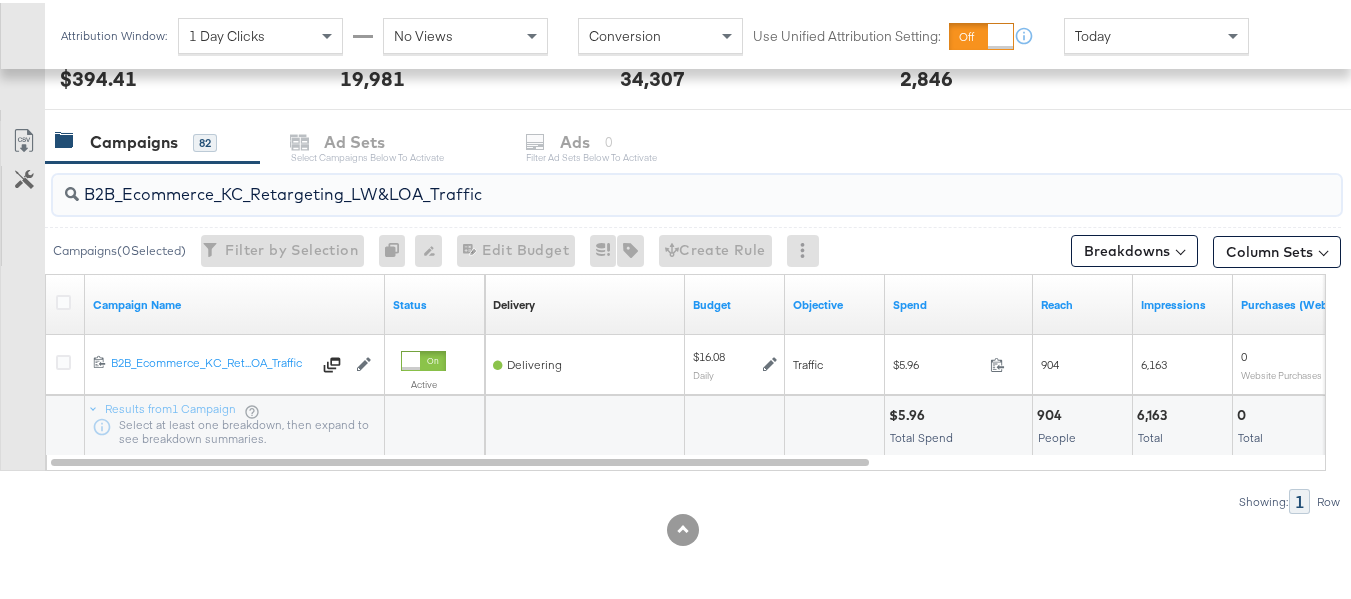 paste on "KC_Retargeting_Prospects & Clients_Conversions" 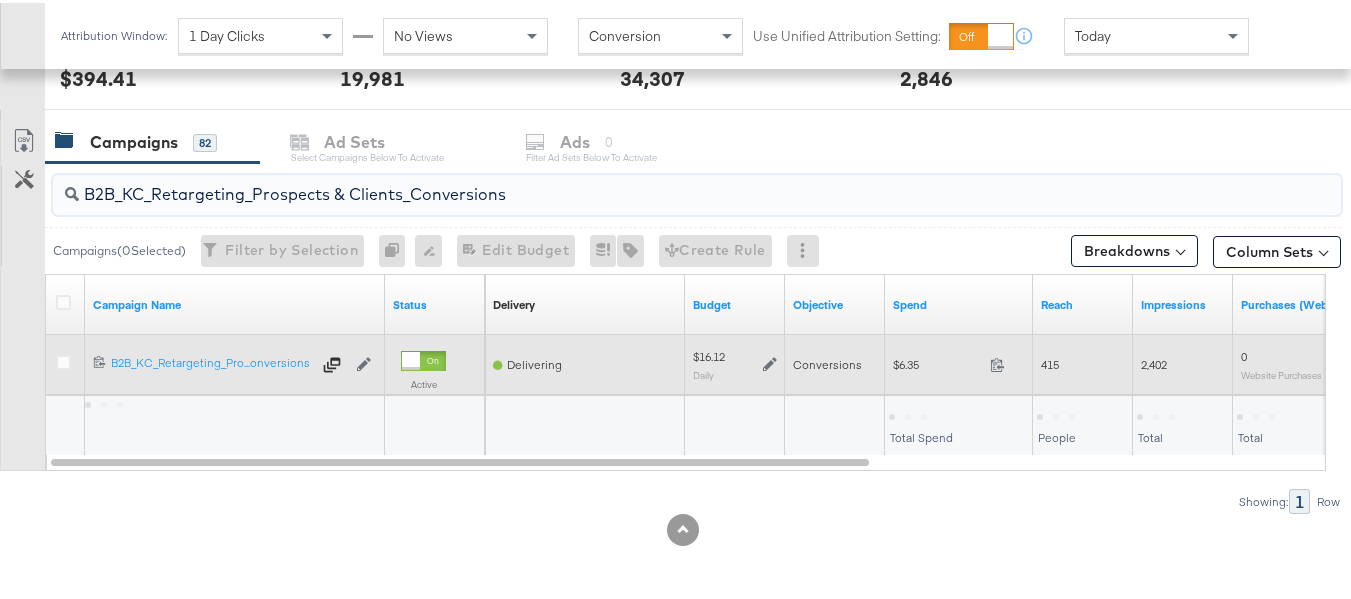 click on "$6.35   6.35" at bounding box center [959, 361] 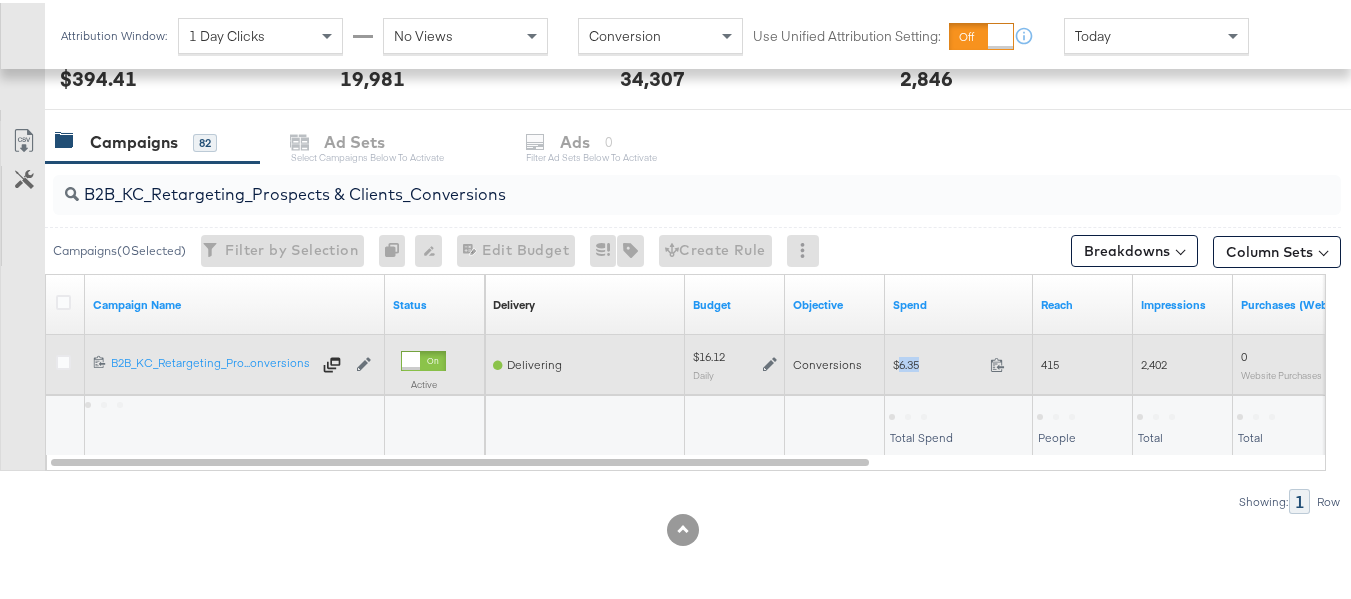 click on "$6.35   6.35" at bounding box center [959, 361] 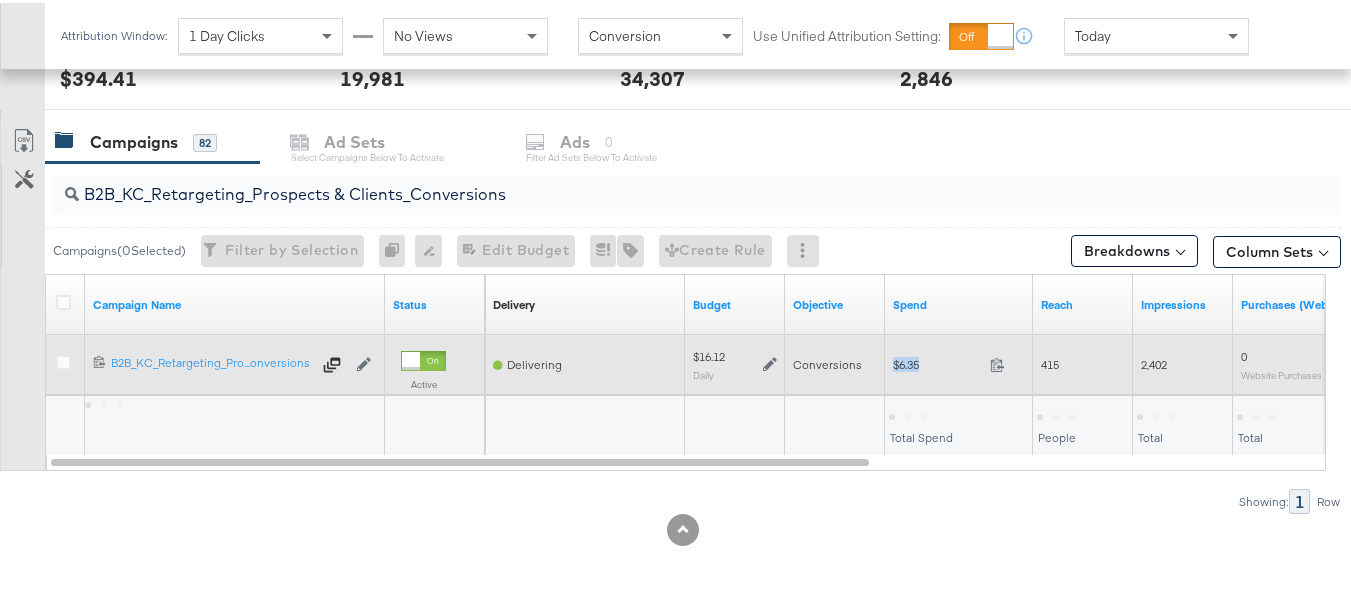 click on "$6.35   6.35" at bounding box center [959, 361] 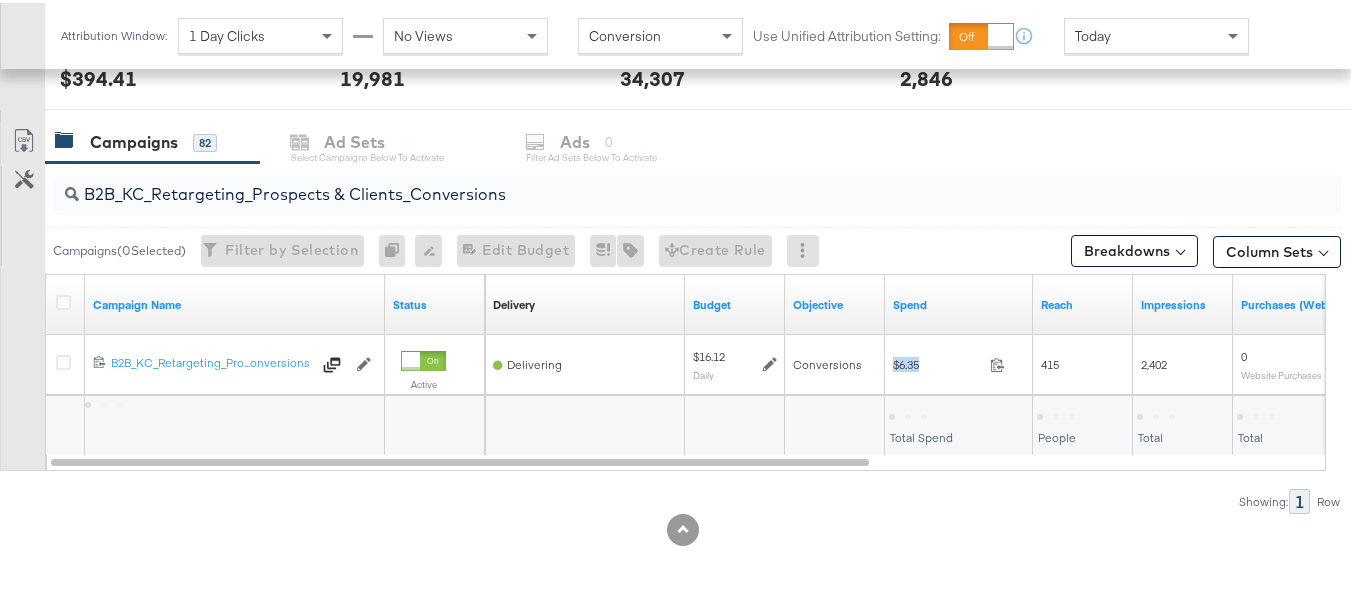 copy on "$6.35" 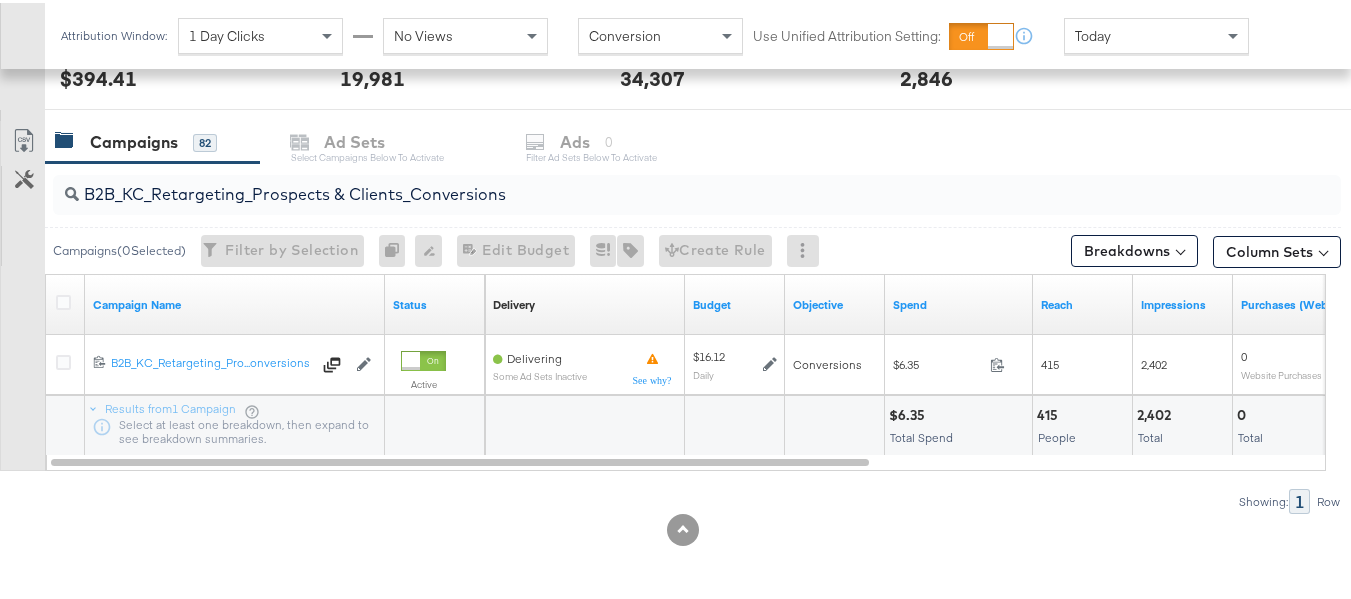 click on "B2B_KC_Retargeting_Prospects & Clients_Conversions" at bounding box center [653, 183] 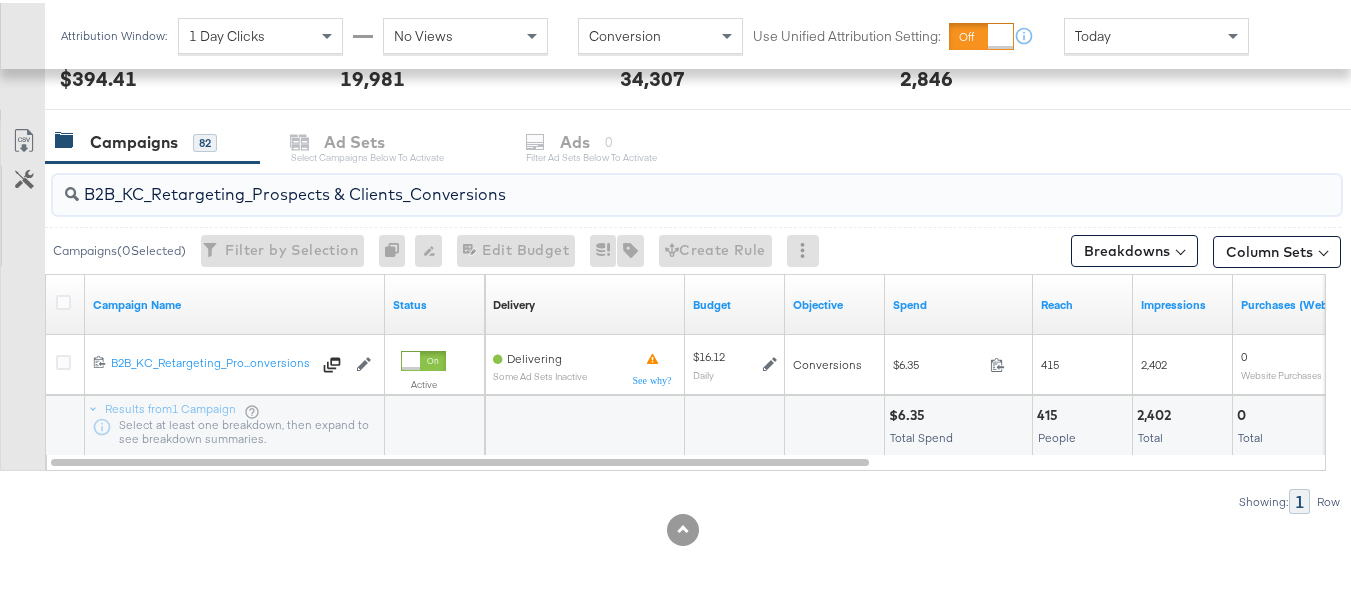 paste on "C_LAND_KC_Pros_Sig" 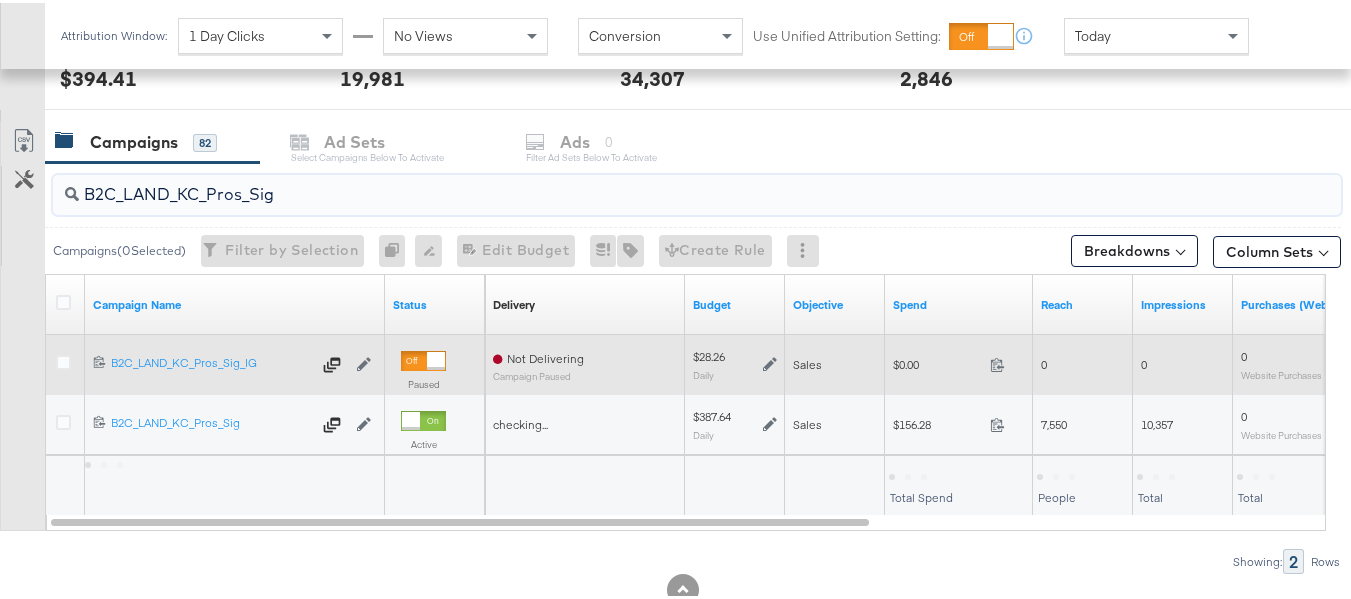type on "B2C_LAND_KC_Pros_Sig" 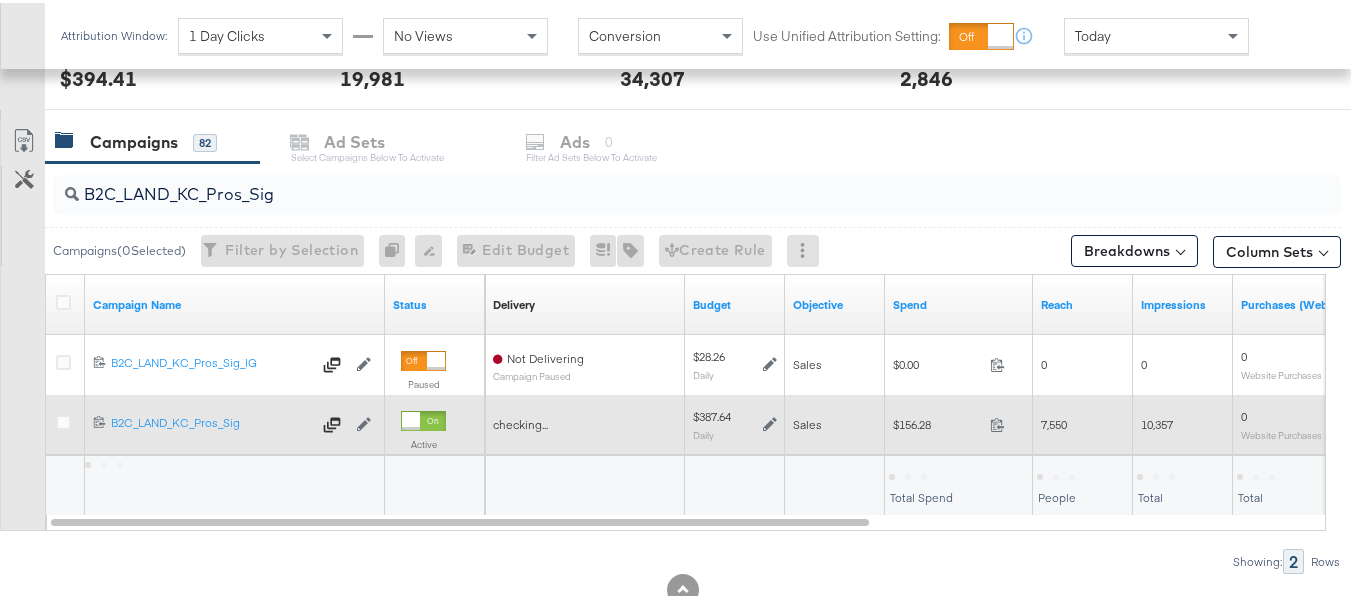 click on "$156.28" at bounding box center [937, 421] 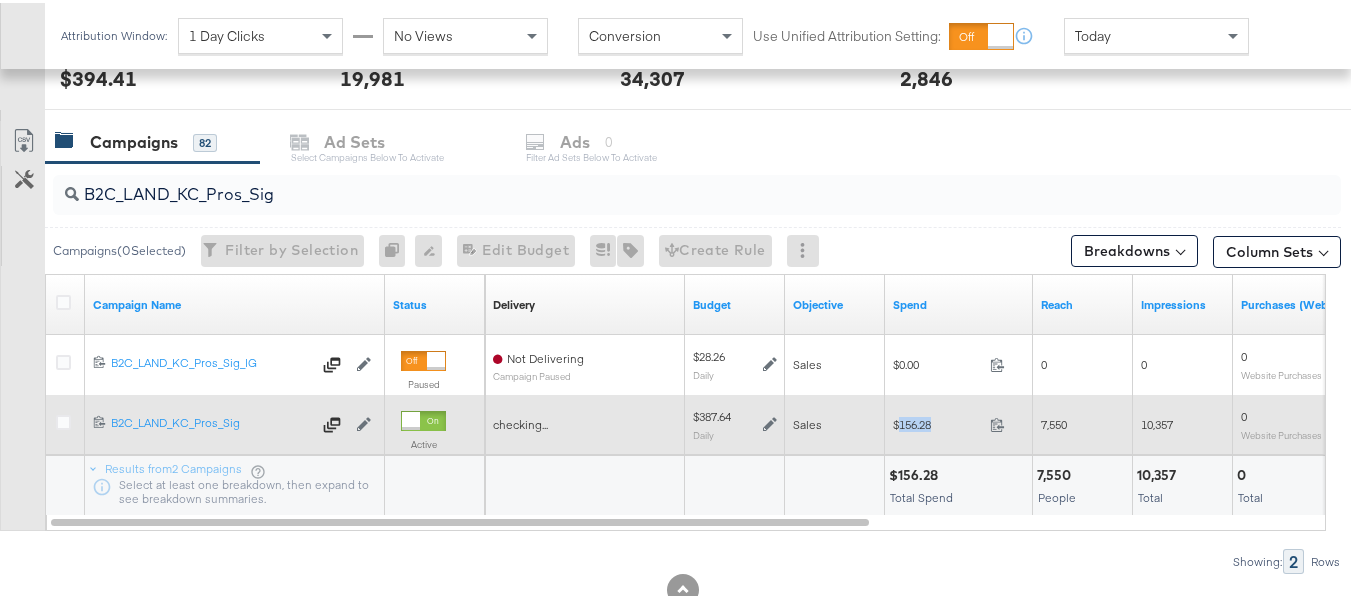 click on "$156.28" at bounding box center [937, 421] 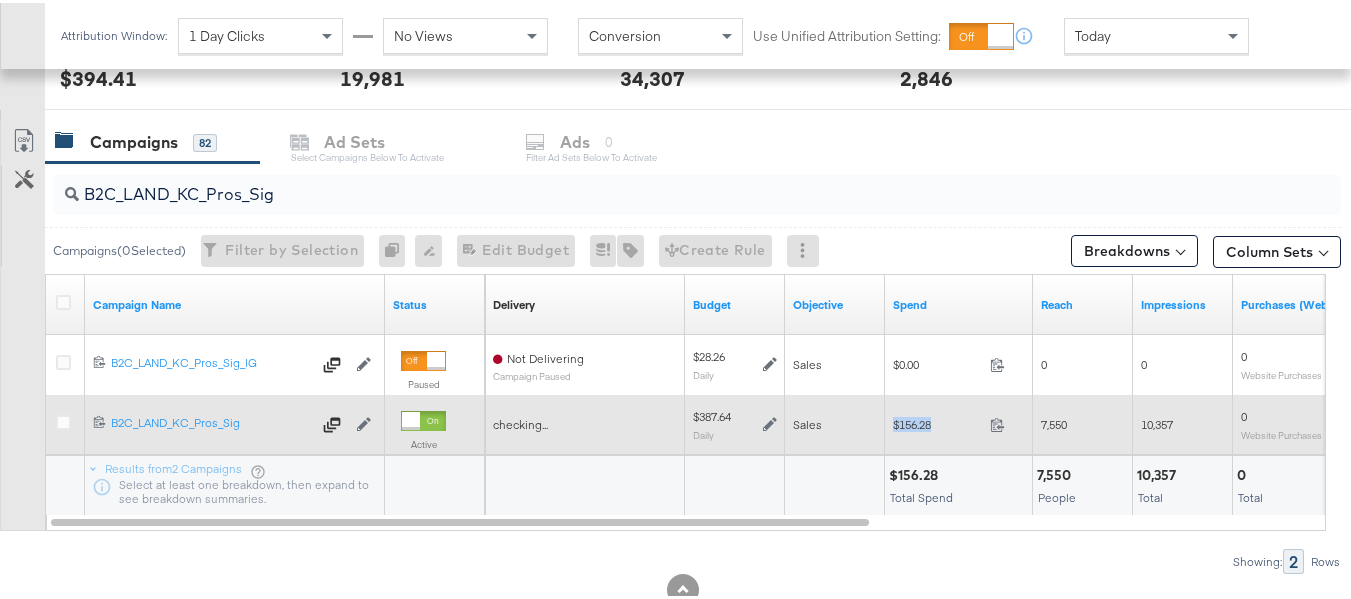 click on "$156.28" at bounding box center [937, 421] 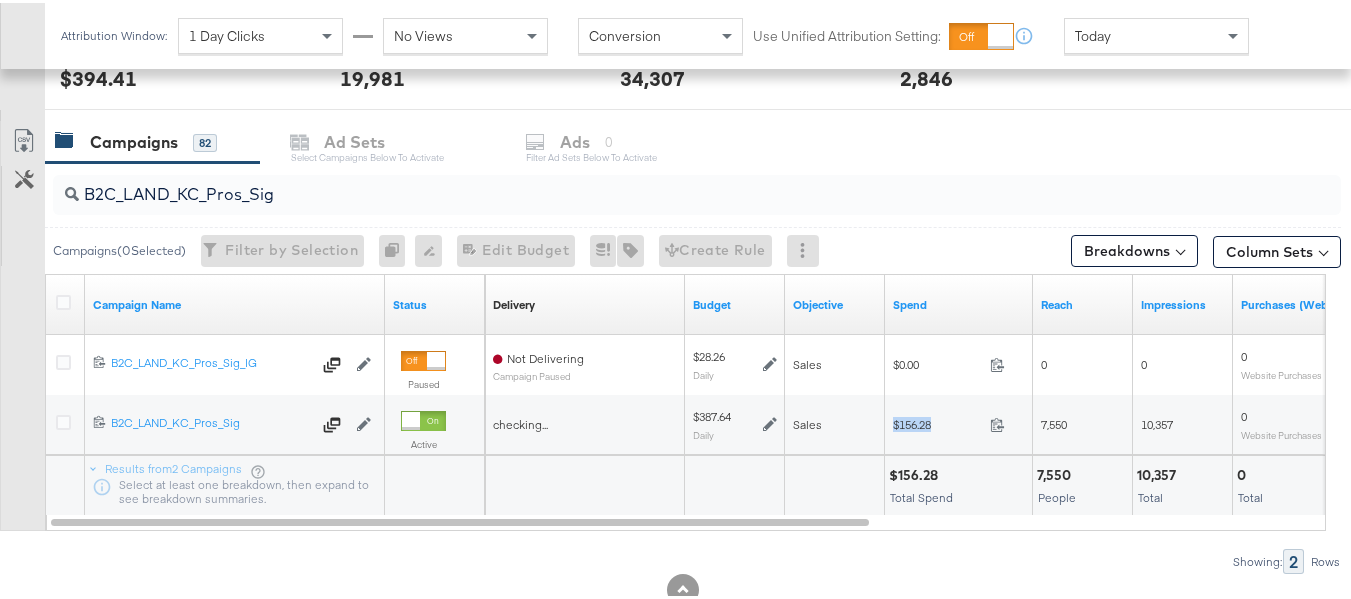 copy on "$156.28" 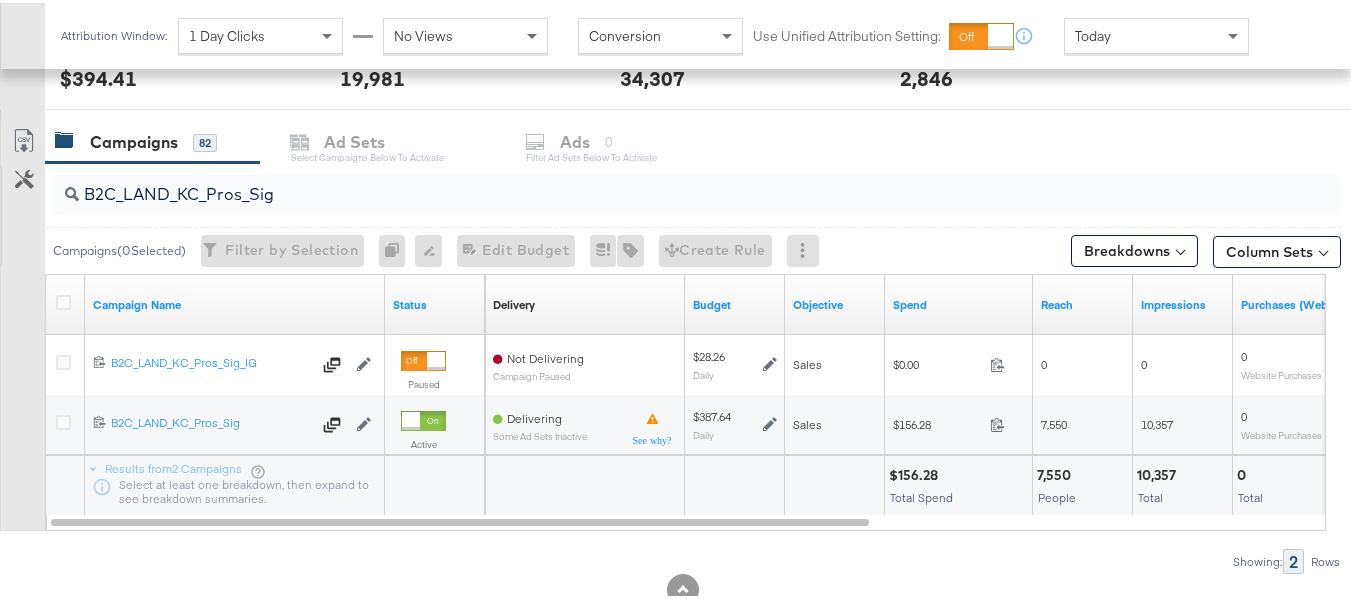 click on "B2C_LAND_KC_Pros_Sig Campaigns  ( 0  Selected) Filter by Selection Filter  0 campaigns 0 Rename  0 campaigns   Edit  0  Campaign  Budgets Edit Budget Edit Spending Limit For  0 campaigns Tags for  0 campaigns   Create Rule Breakdowns Column Sets Customize KPIs Export as CSV Campaign Name Status Delivery Sorting Unavailable Budget Objective Spend Reach Impressions Purchases (Website Events) 6277457517879 B2C_LAND_KC_Pros_Sig_IG B2C_LAND_KC_Pros_Sig_IG Edit Campaign   Paused   Not Delivering Campaign Paused   $28.26 Daily   Sales   $0.00   0 0   0   0 Website Purchases   6256247380279 B2C_LAND_KC_Pros_Sig B2C_LAND_KC_Pros_Sig Edit Campaign   Active   Delivering Some Ad Sets Inactive   $387.64 Daily   Sales   $156.28   156.28 7,550   10,357   0 Website Purchases   Results from  2   Campaigns Select at least one breakdown, then expand to see breakdown summaries.             $156.28    Total Spend 7,550    People 10,357    Total 0    Total Showing:   2    Rows" at bounding box center [670, 365] 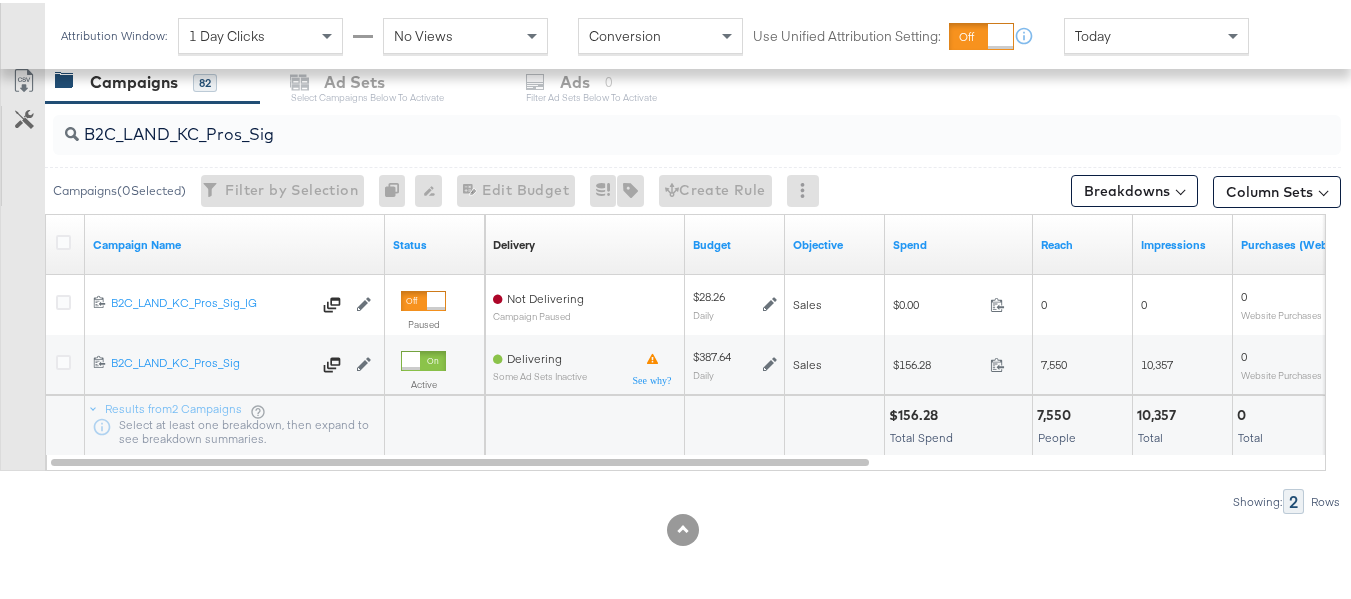 scroll, scrollTop: 0, scrollLeft: 0, axis: both 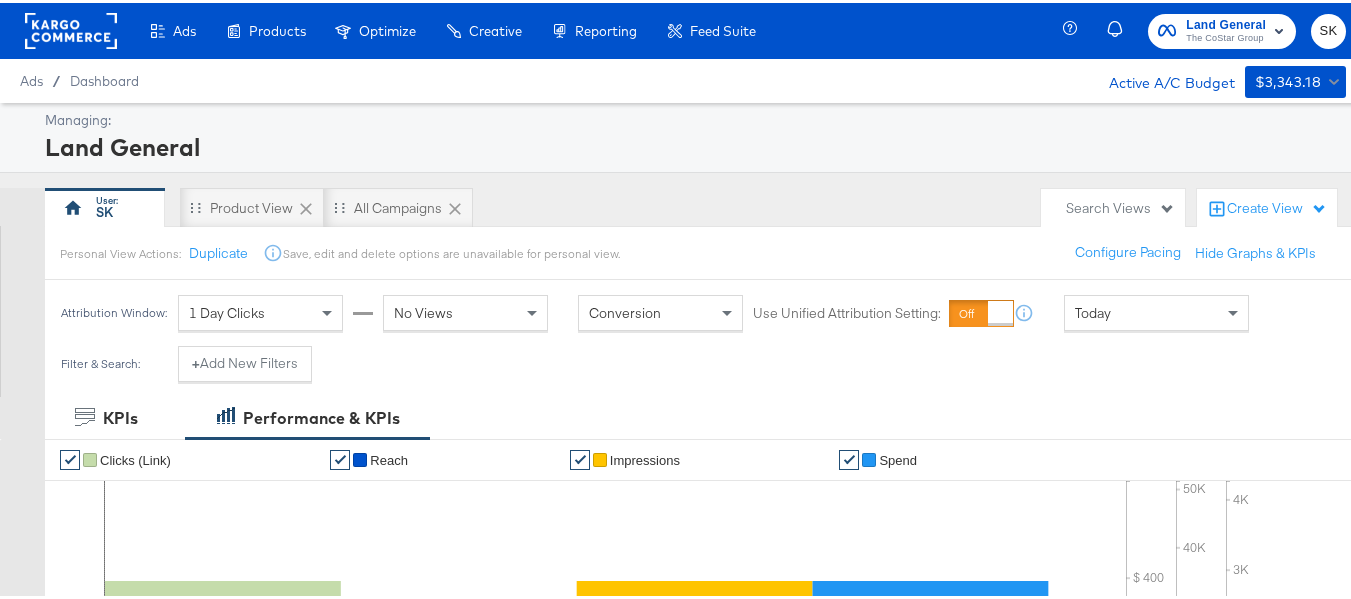 click 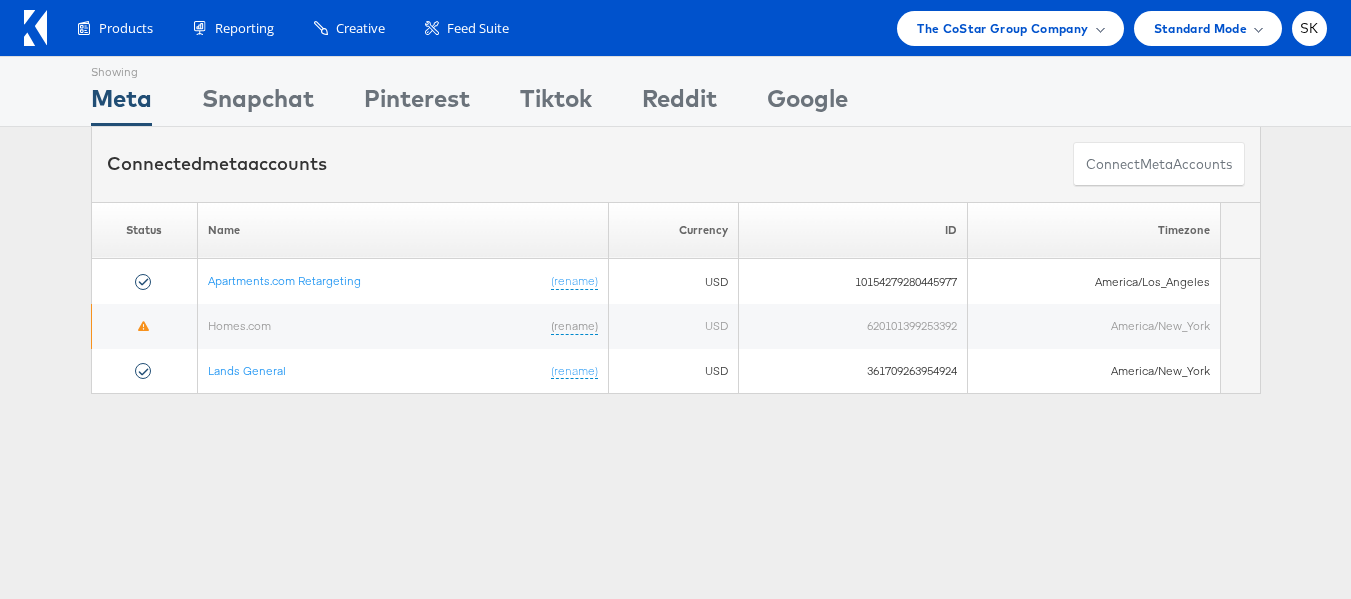 scroll, scrollTop: 0, scrollLeft: 0, axis: both 